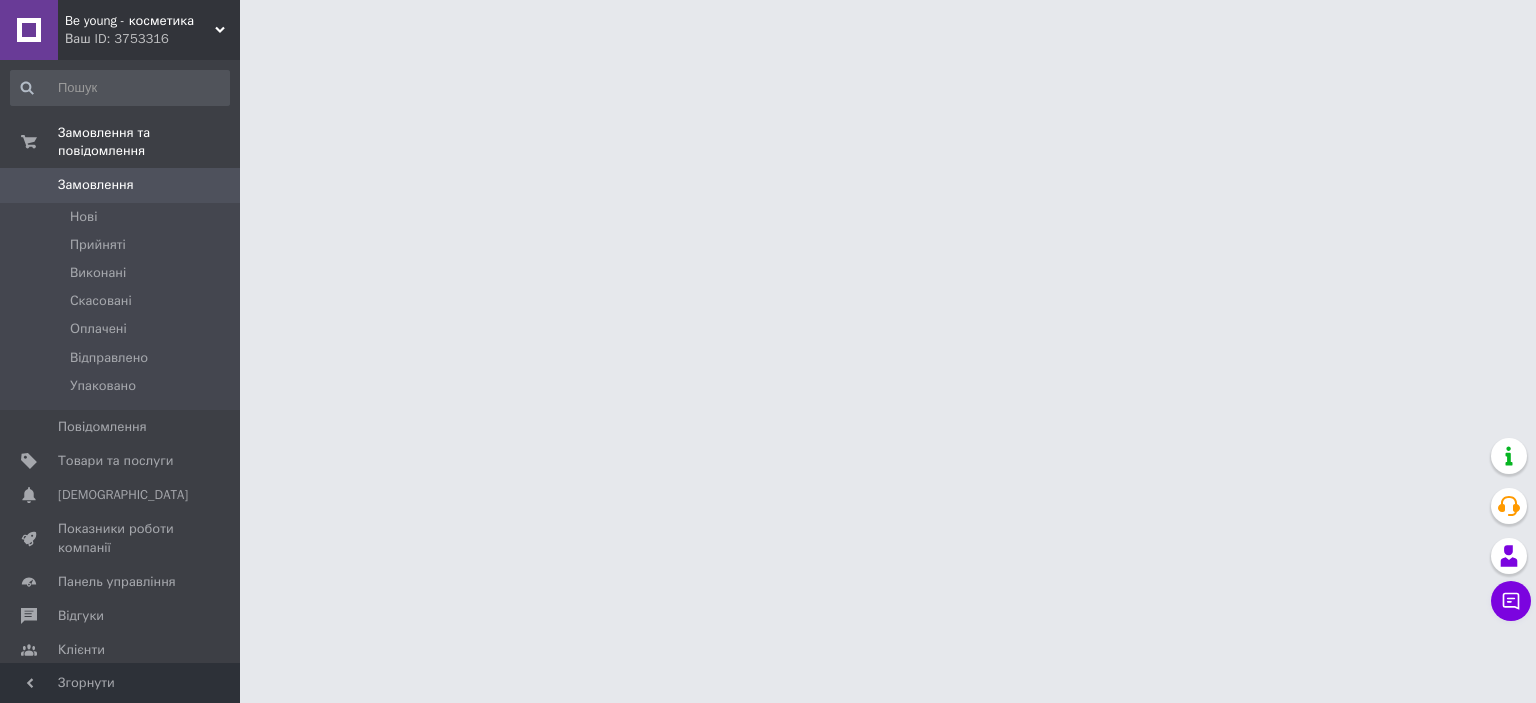 scroll, scrollTop: 0, scrollLeft: 0, axis: both 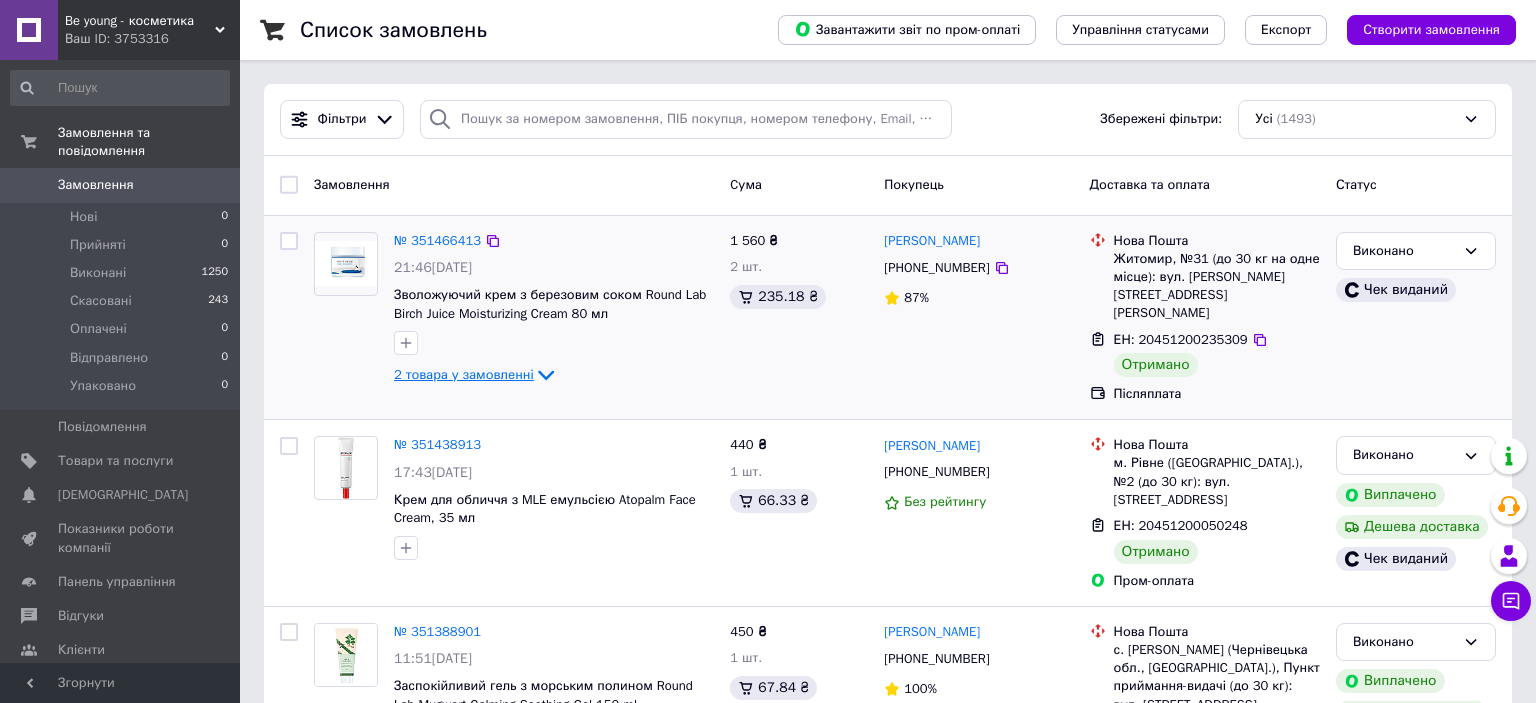 click 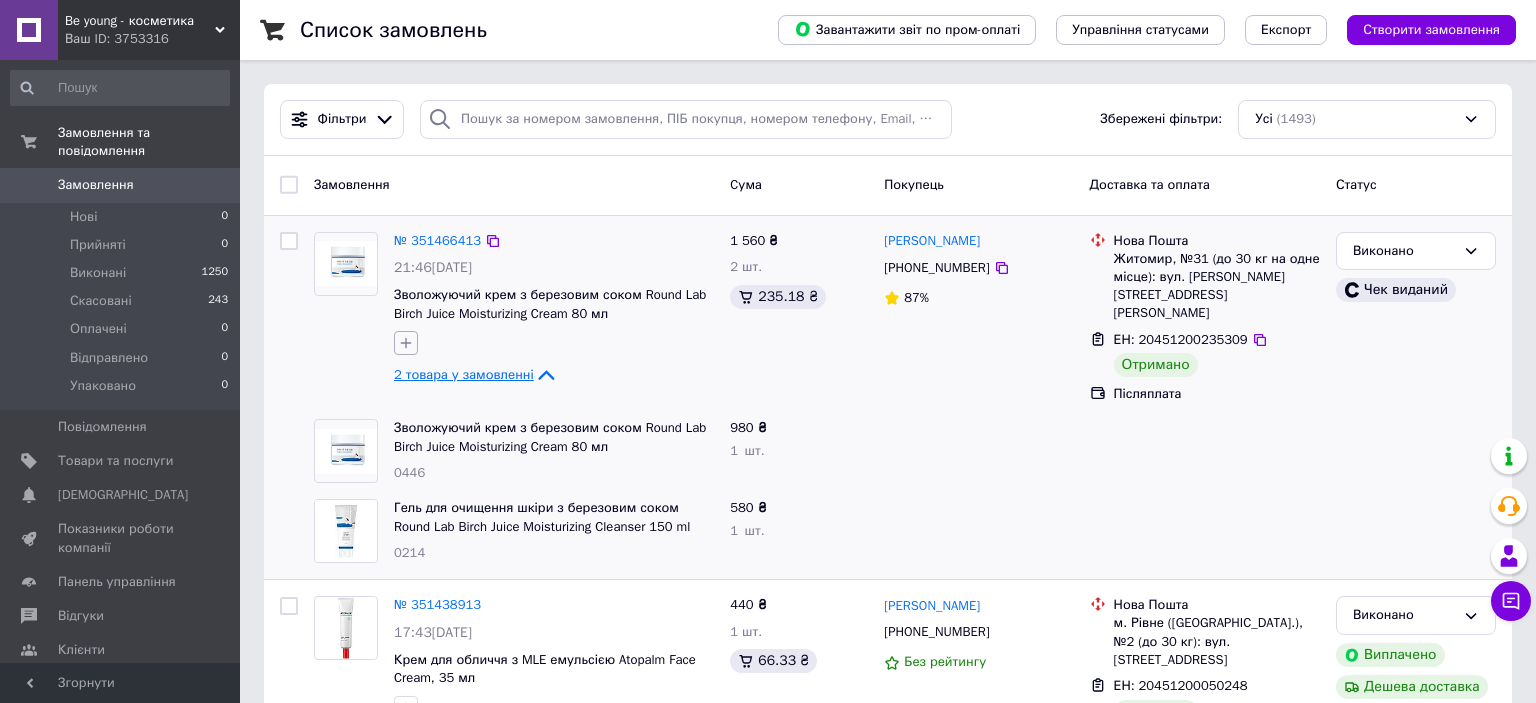 click at bounding box center [406, 343] 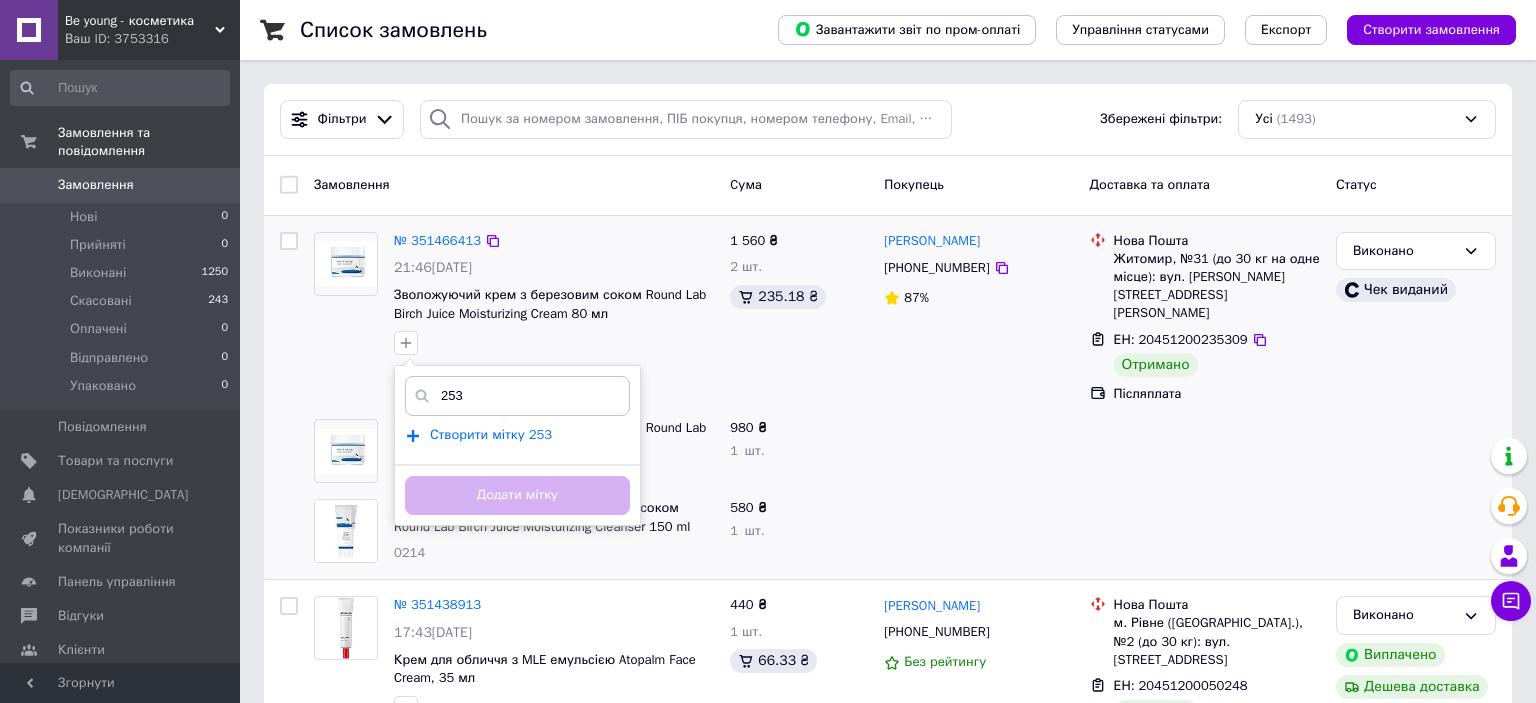 type on "253" 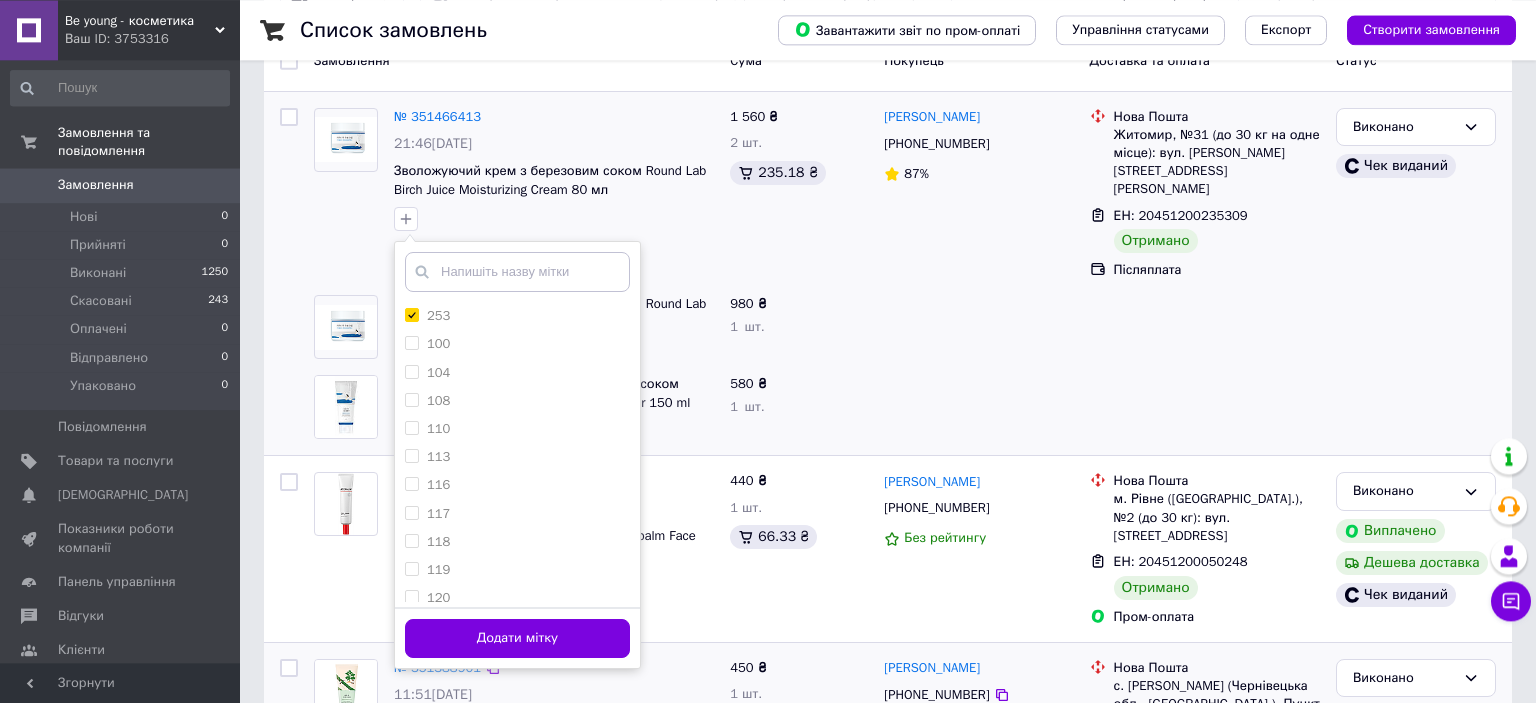 scroll, scrollTop: 422, scrollLeft: 0, axis: vertical 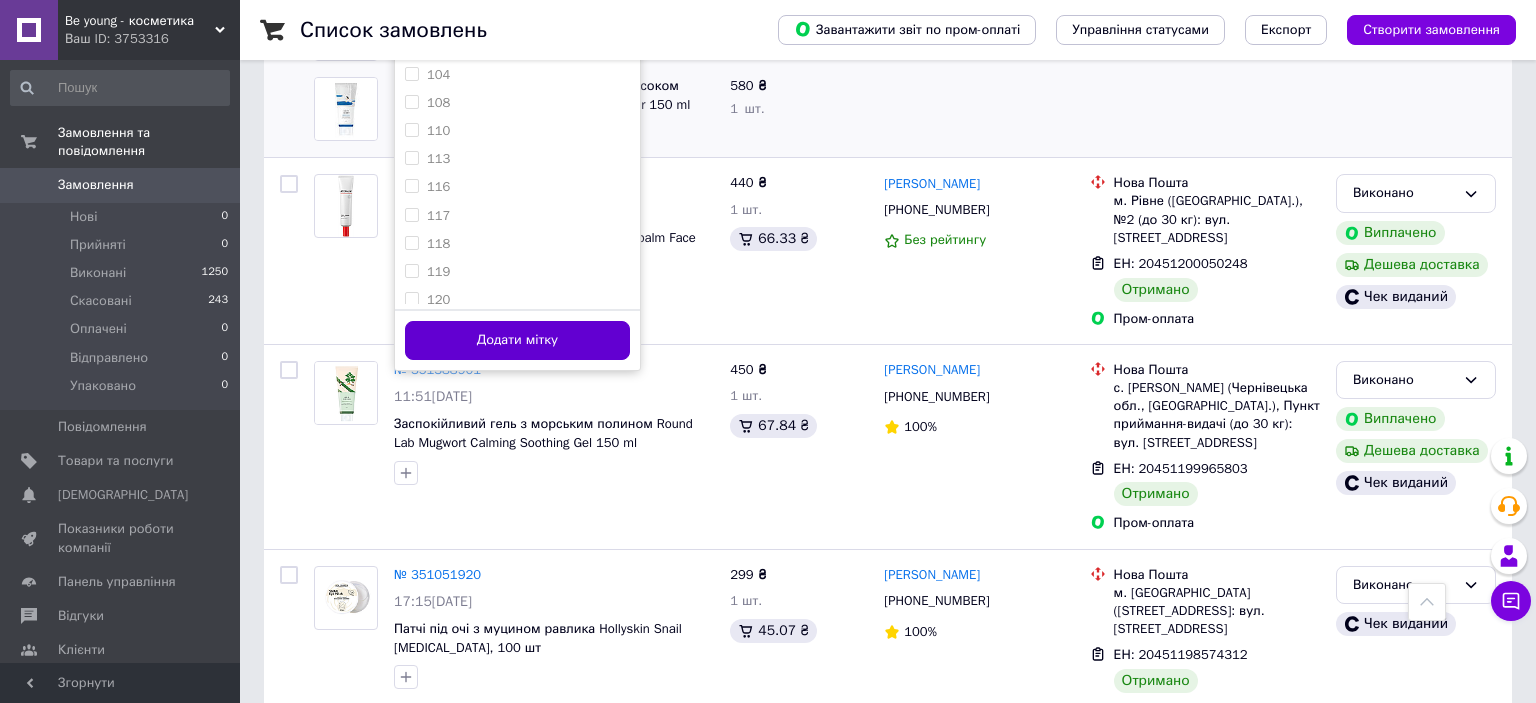 click on "Додати мітку" at bounding box center [517, 340] 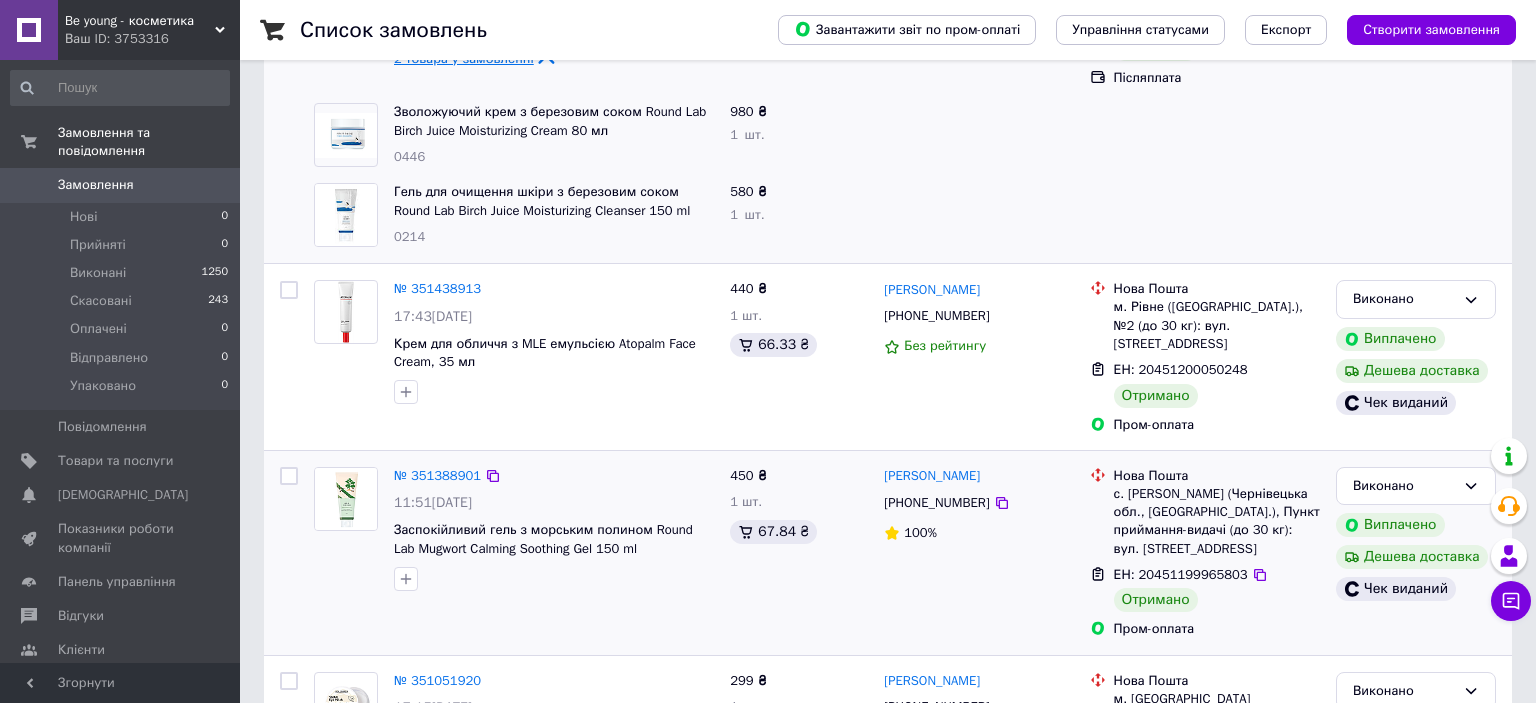 scroll, scrollTop: 211, scrollLeft: 0, axis: vertical 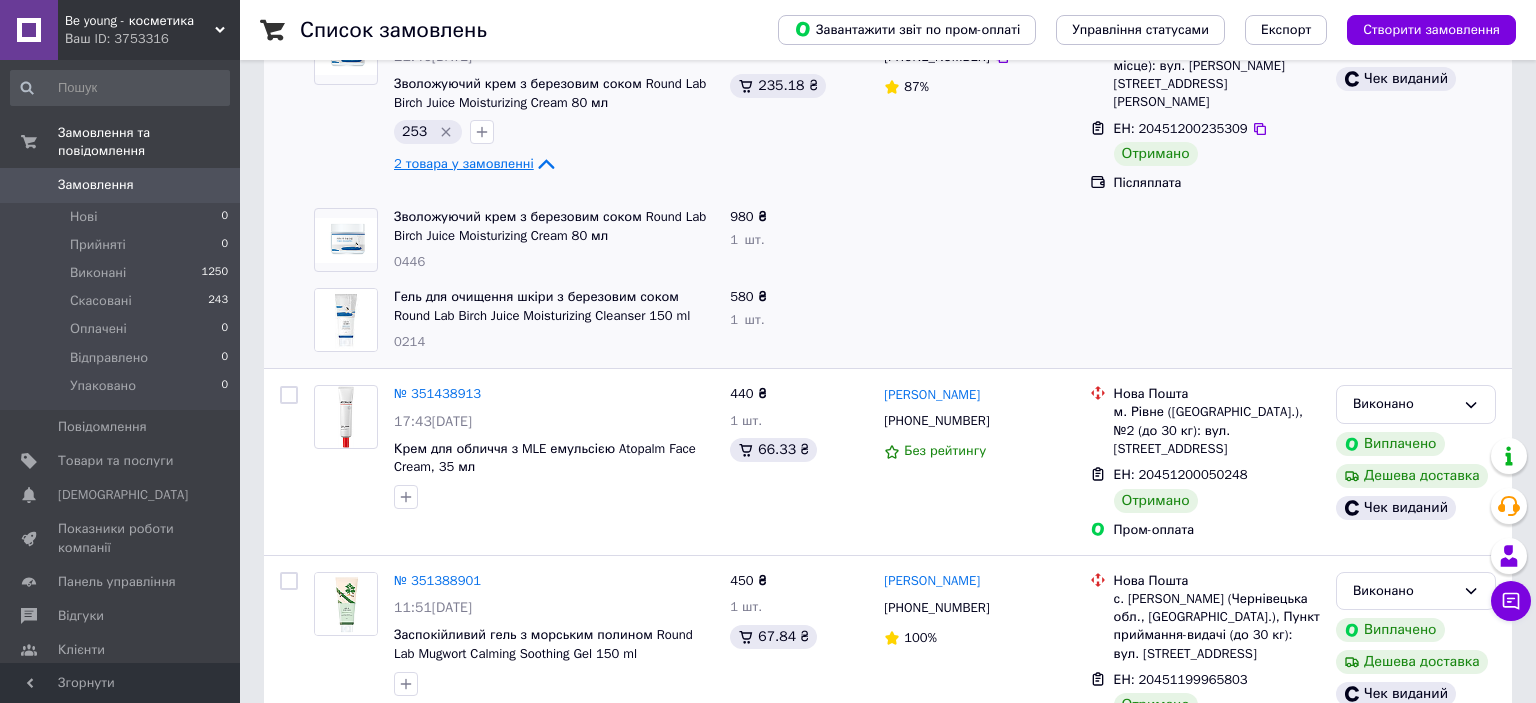 click 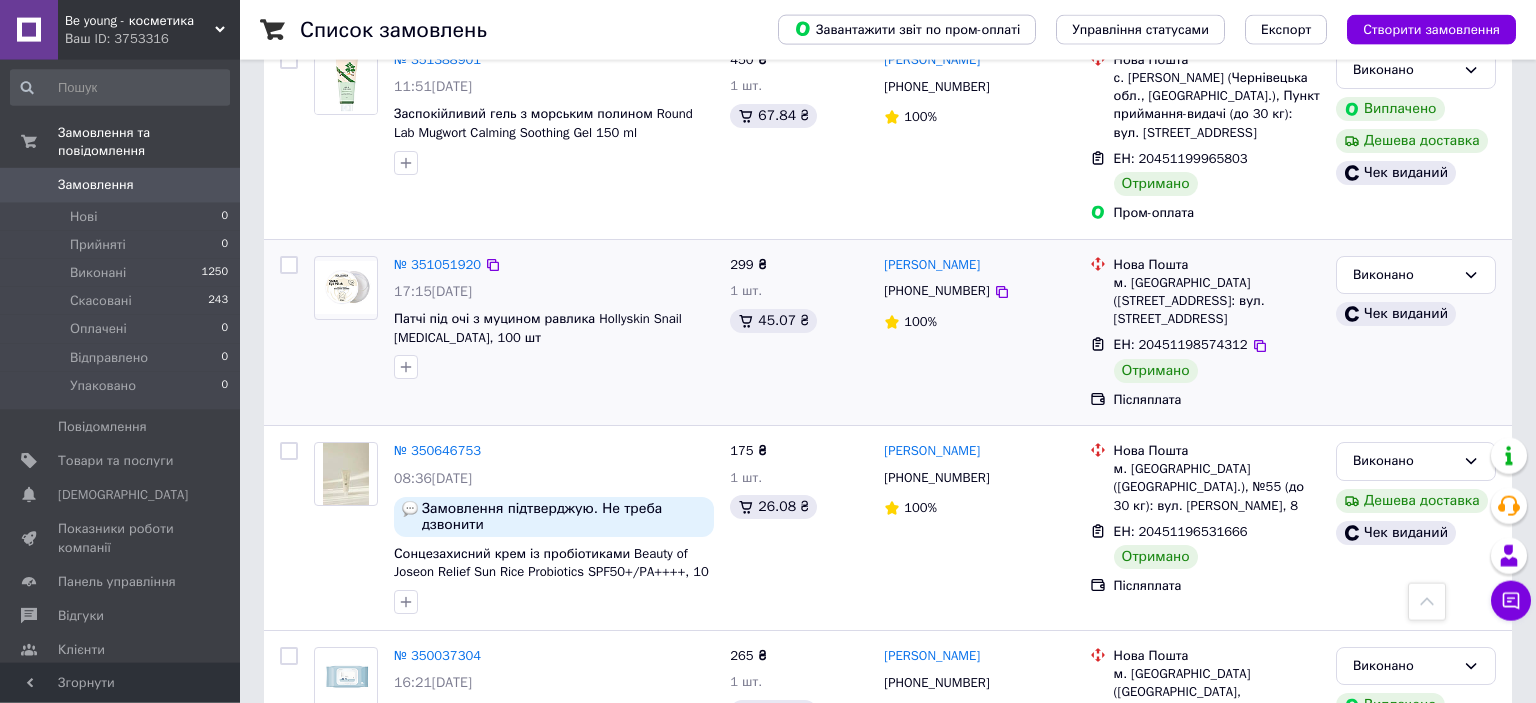 scroll, scrollTop: 528, scrollLeft: 0, axis: vertical 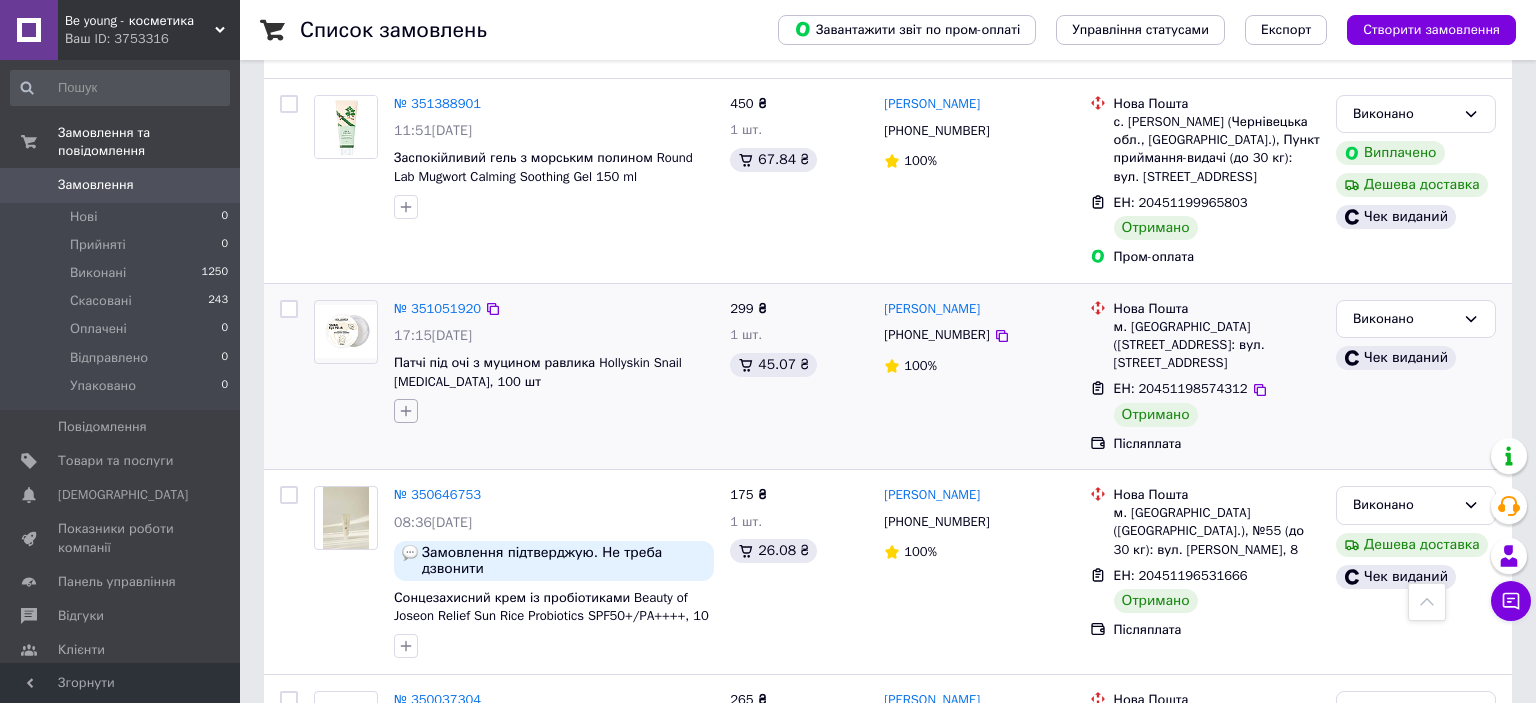 click 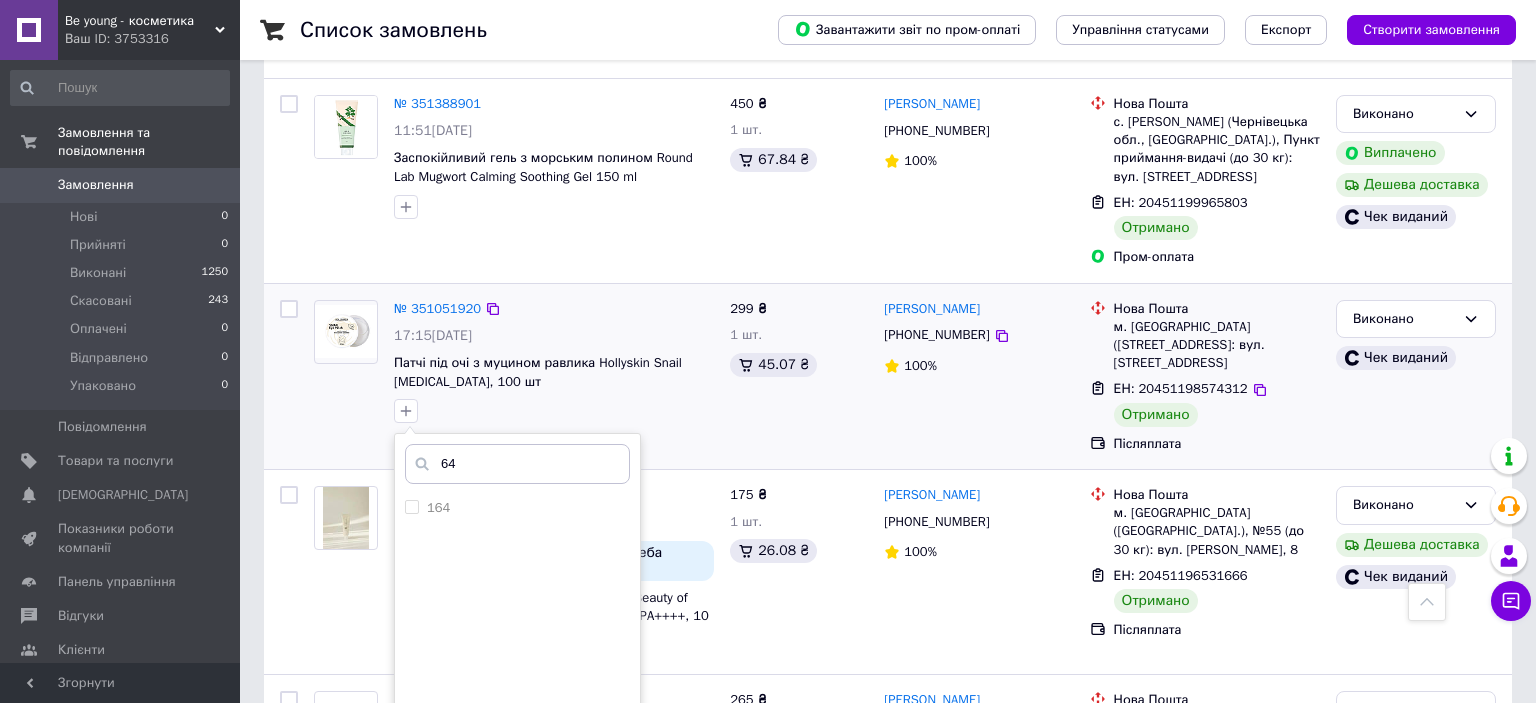 type on "64" 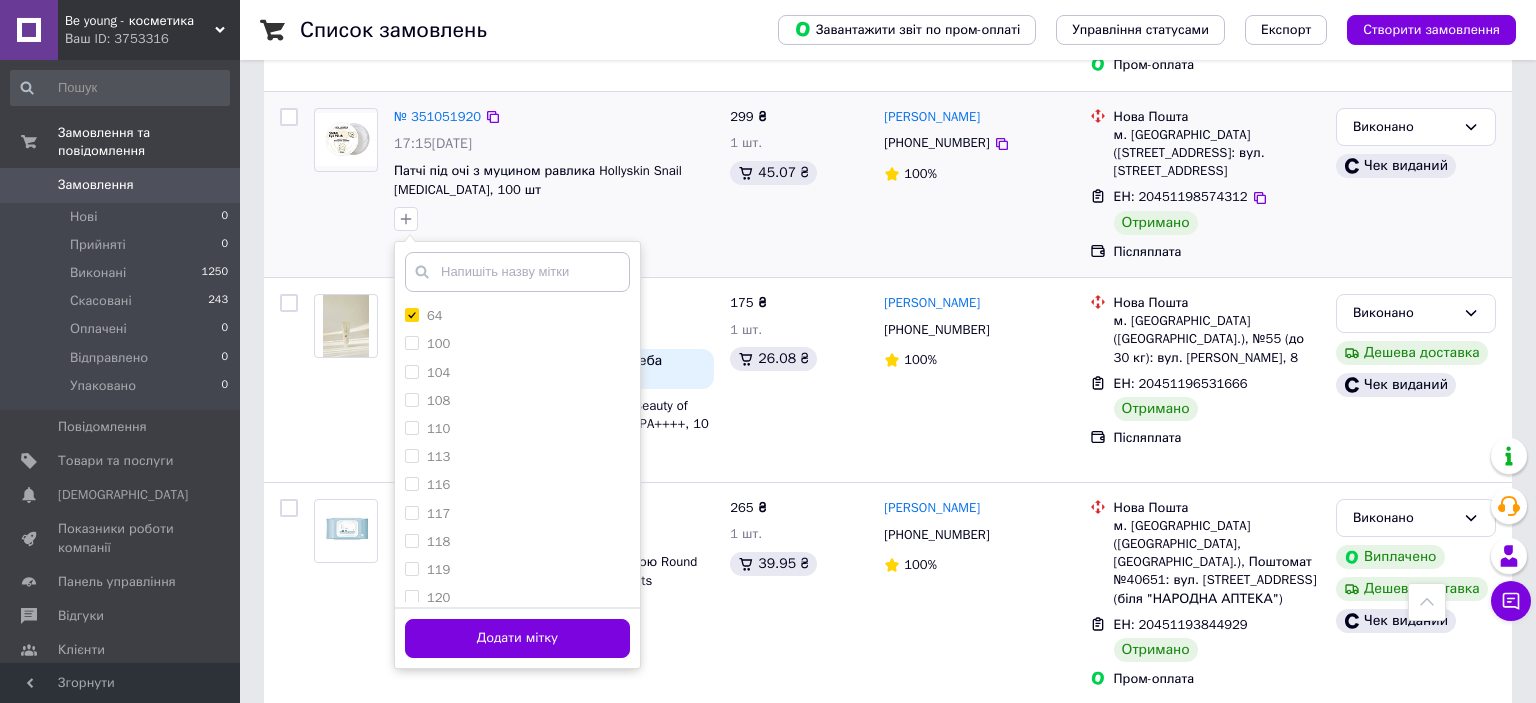 scroll, scrollTop: 739, scrollLeft: 0, axis: vertical 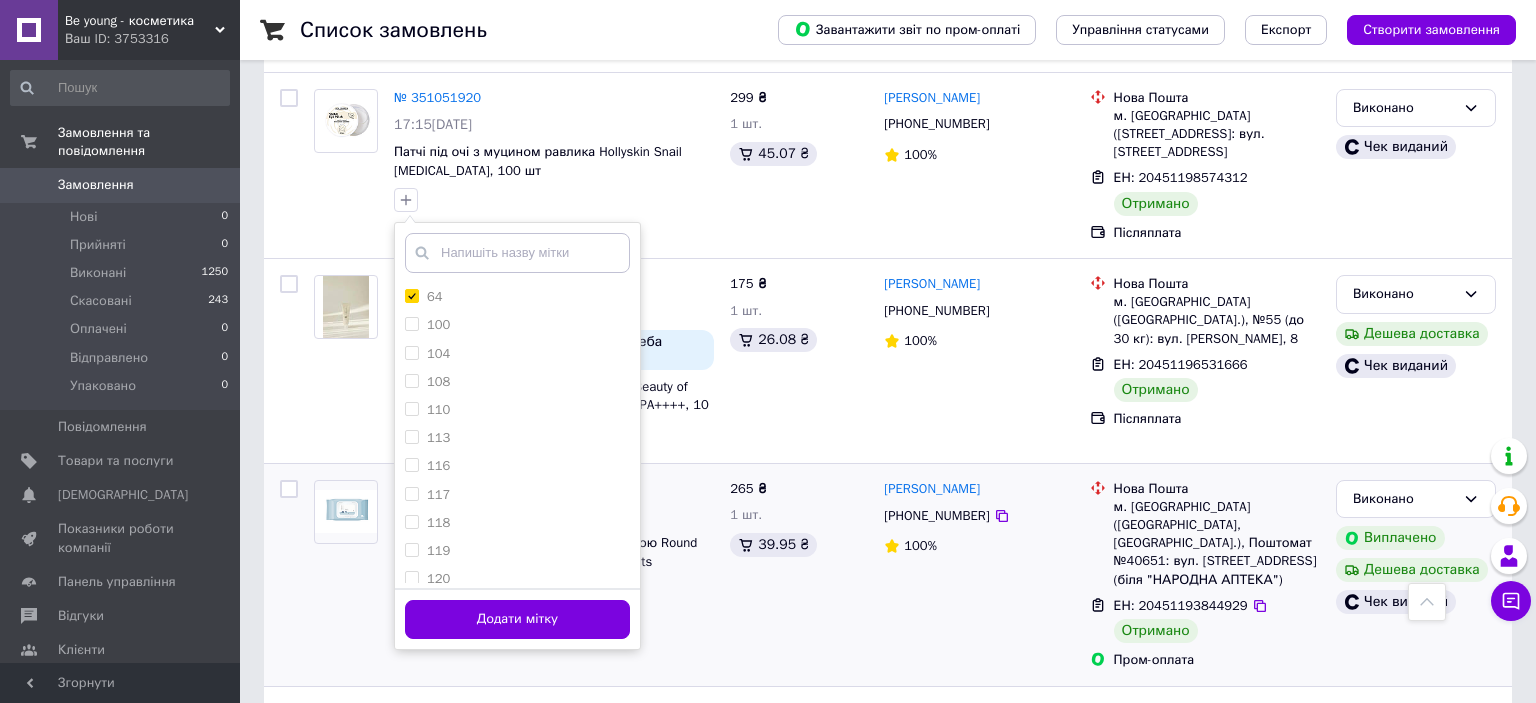 click on "Додати мітку" at bounding box center [517, 619] 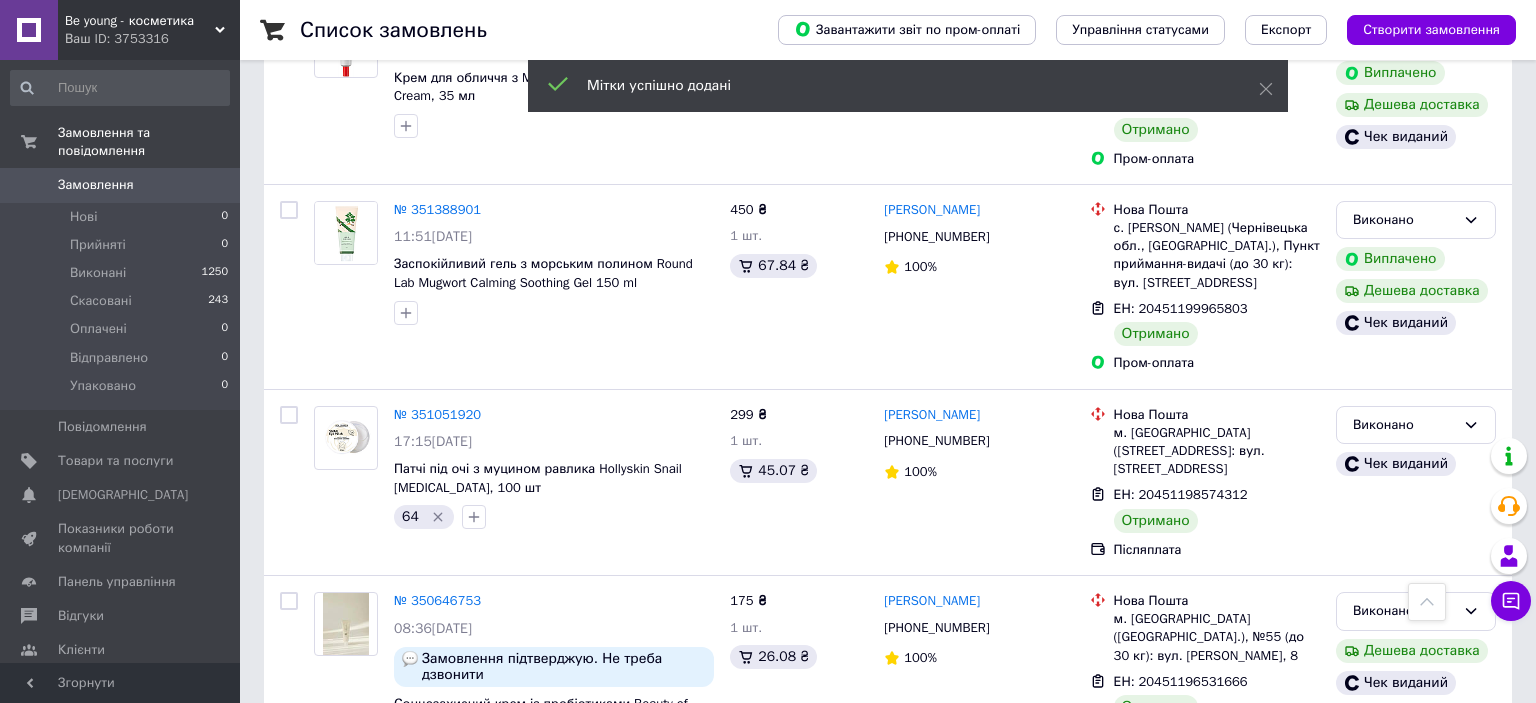 scroll, scrollTop: 316, scrollLeft: 0, axis: vertical 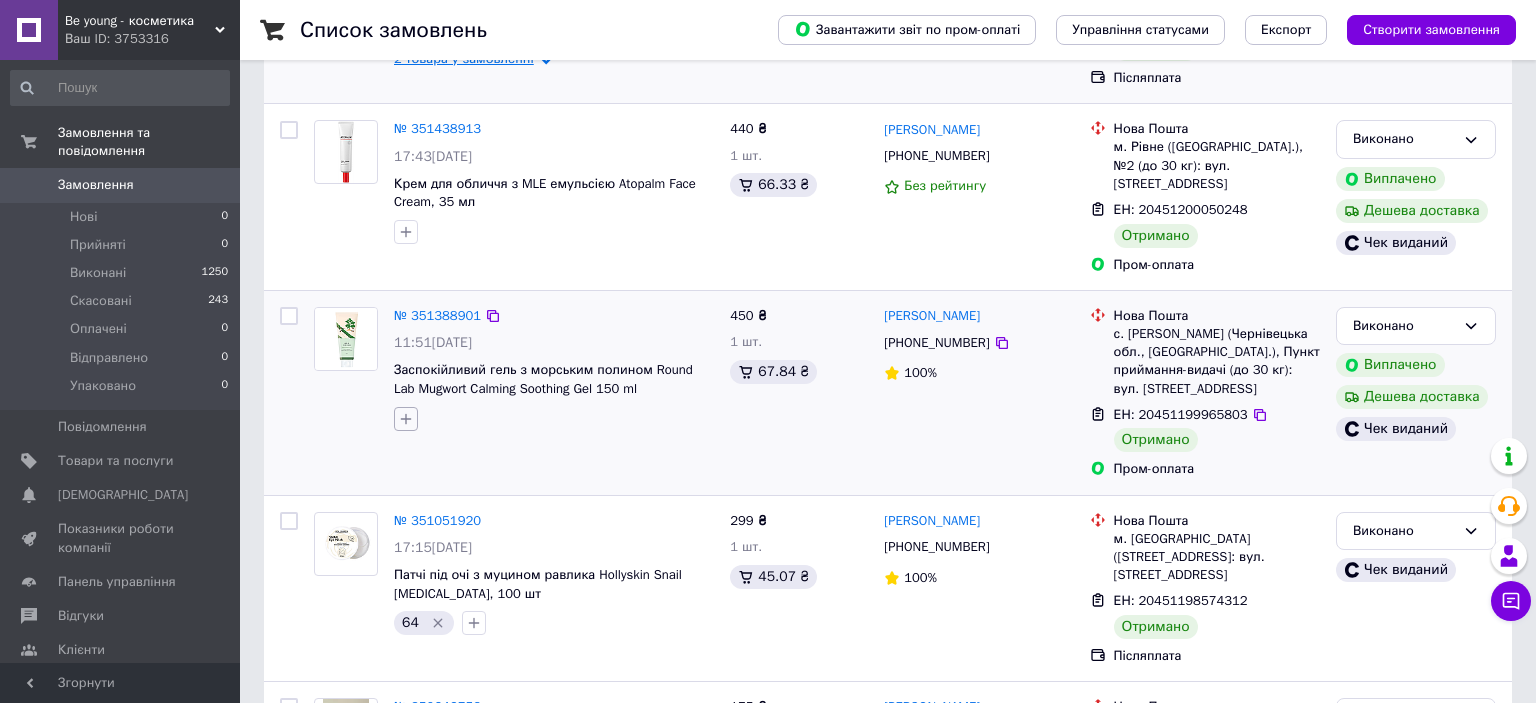 click 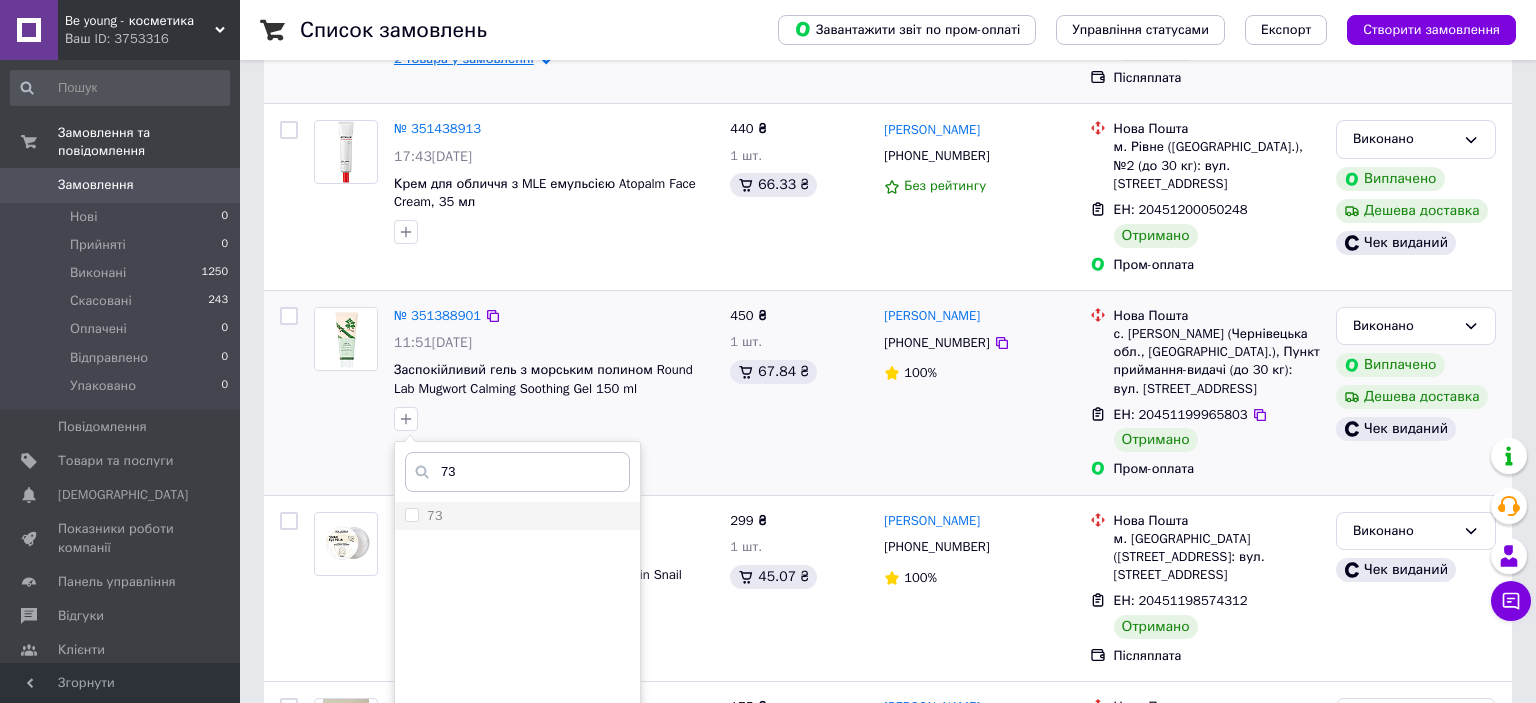type on "73" 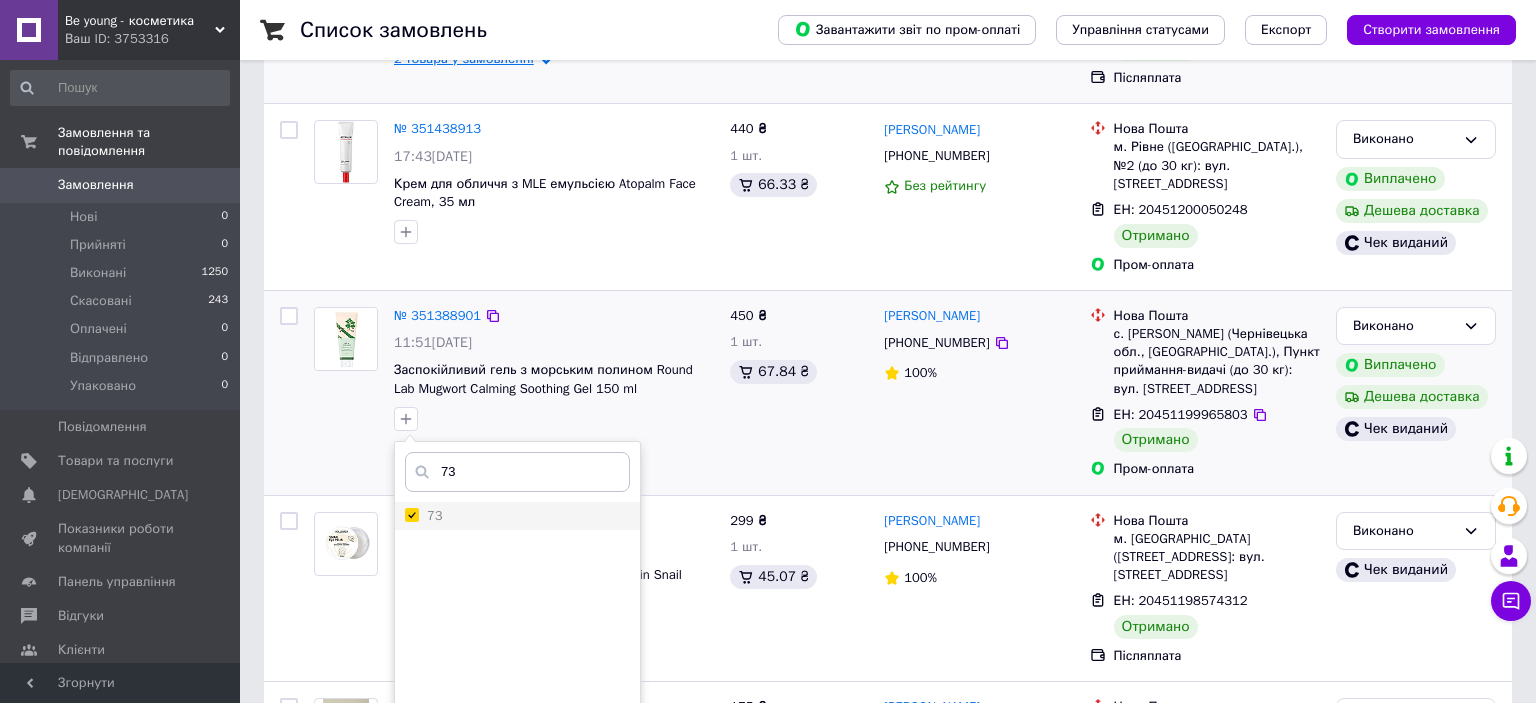 checkbox on "true" 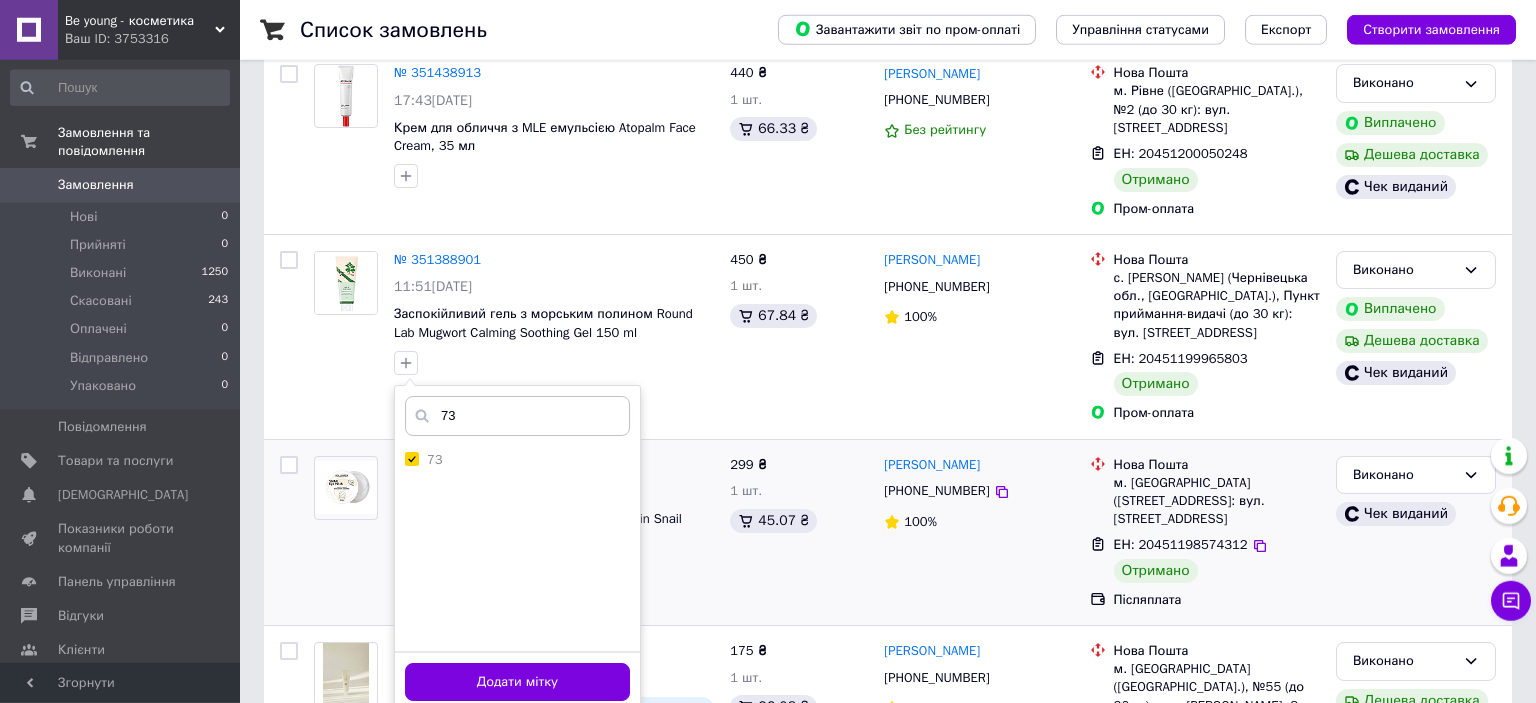 scroll, scrollTop: 422, scrollLeft: 0, axis: vertical 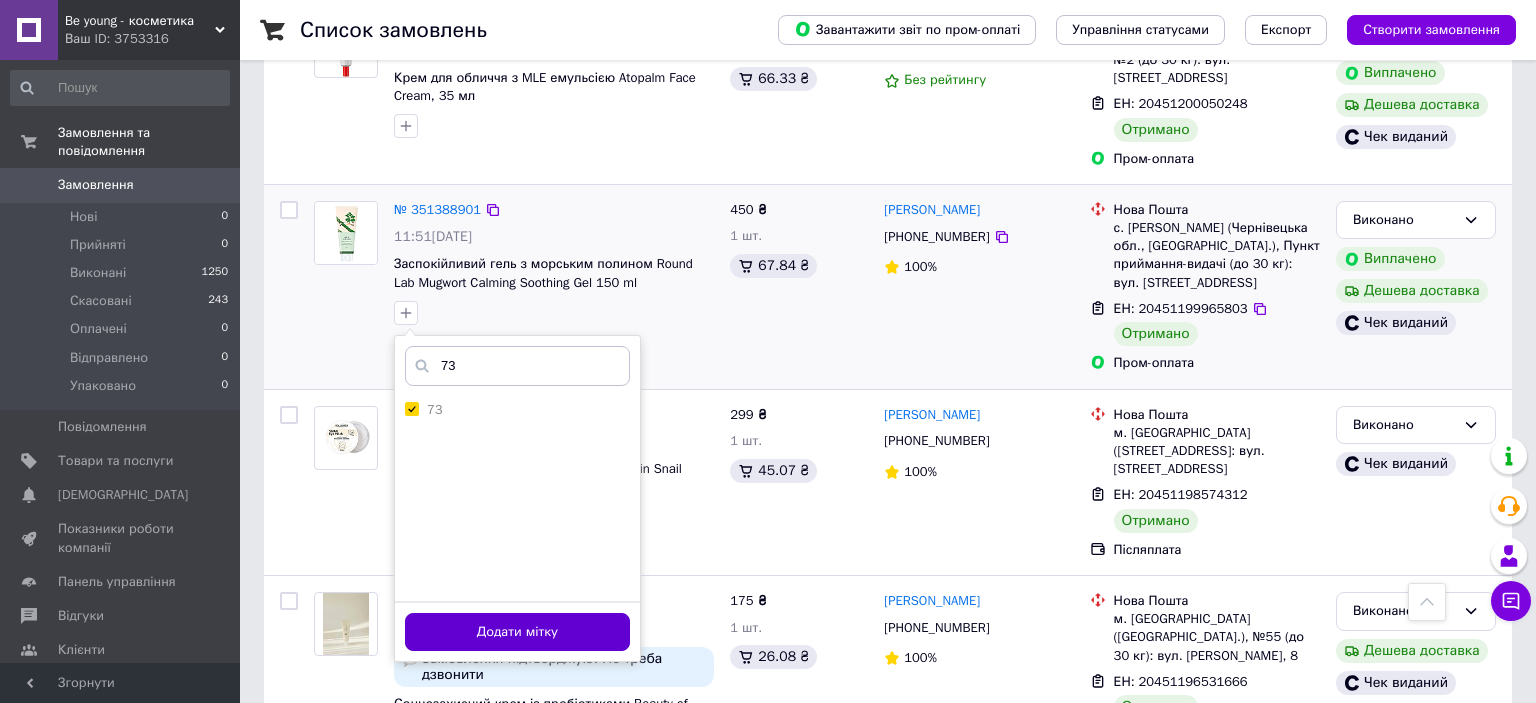 click on "Додати мітку" at bounding box center (517, 632) 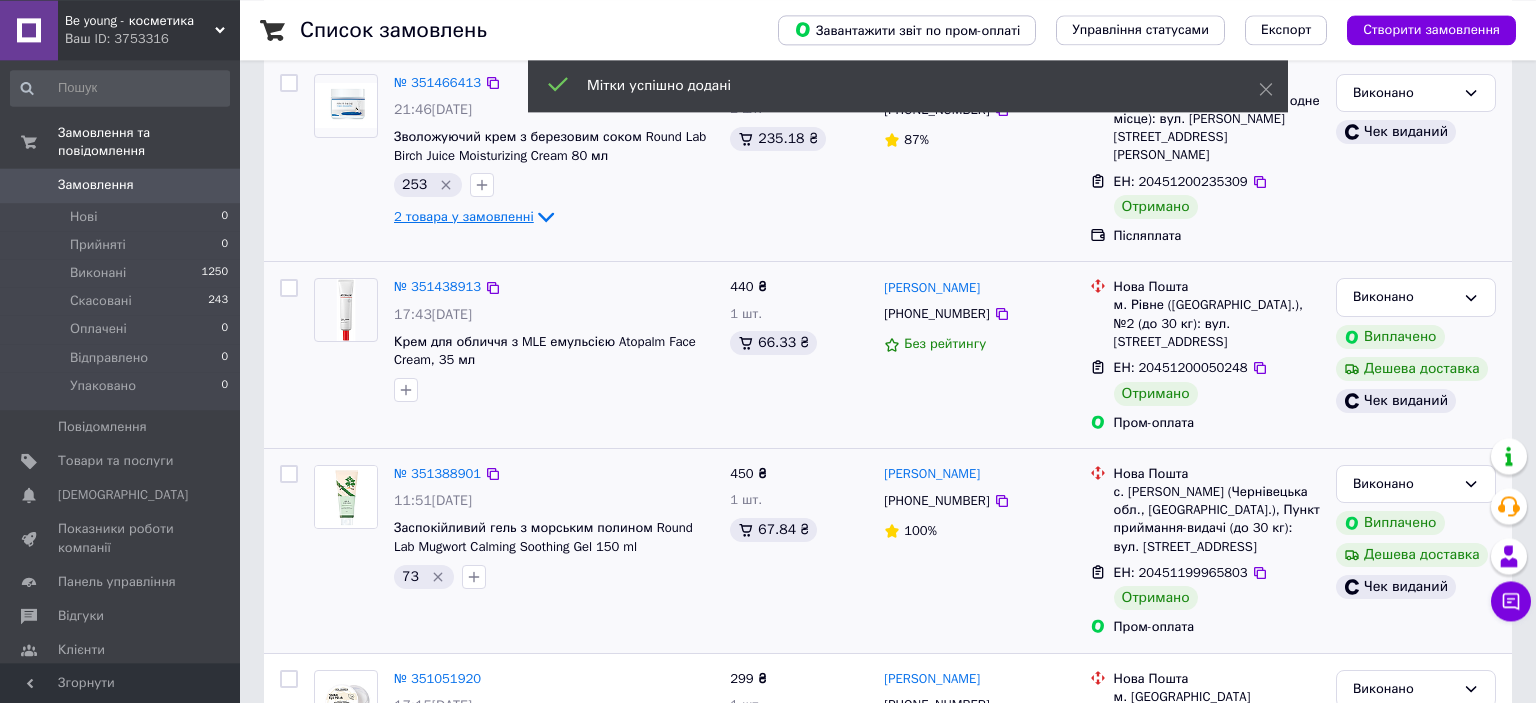 scroll, scrollTop: 105, scrollLeft: 0, axis: vertical 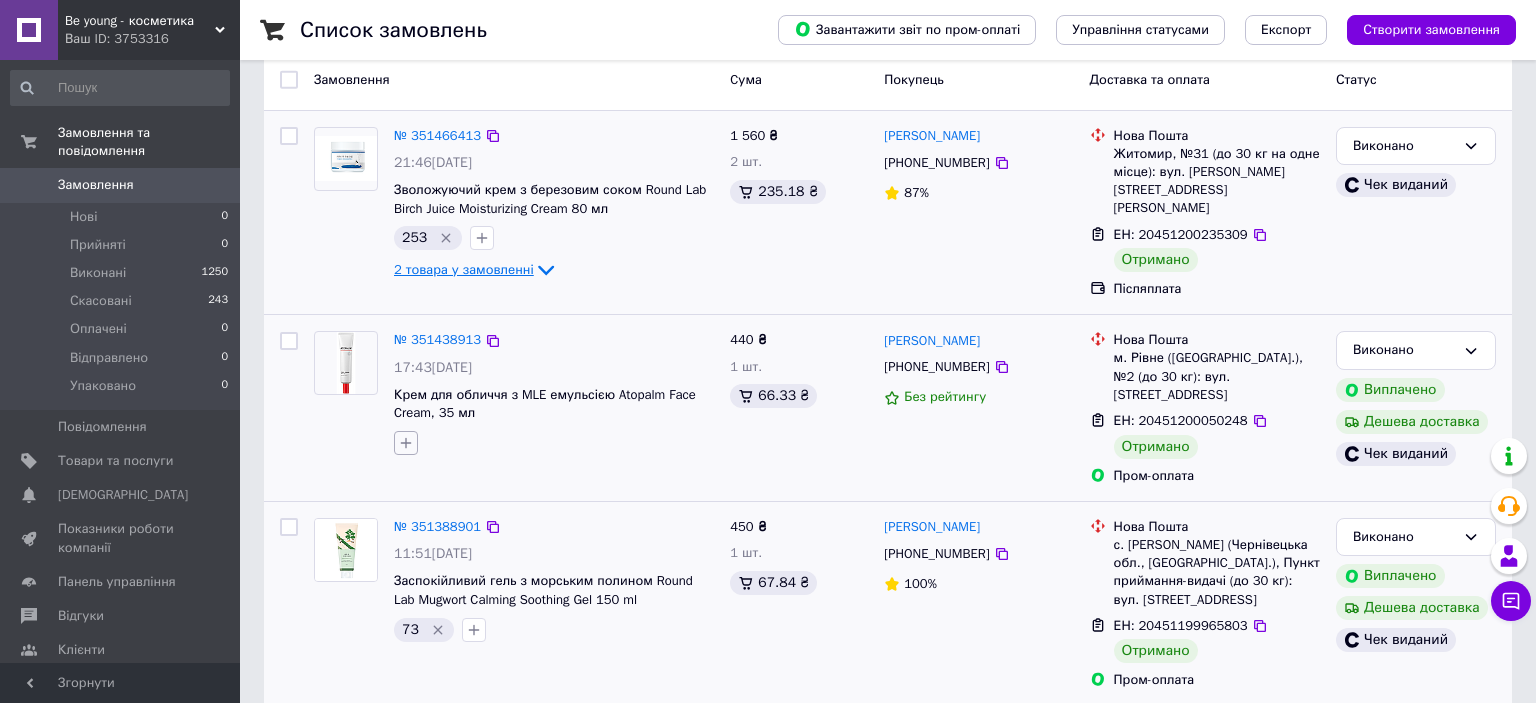 click 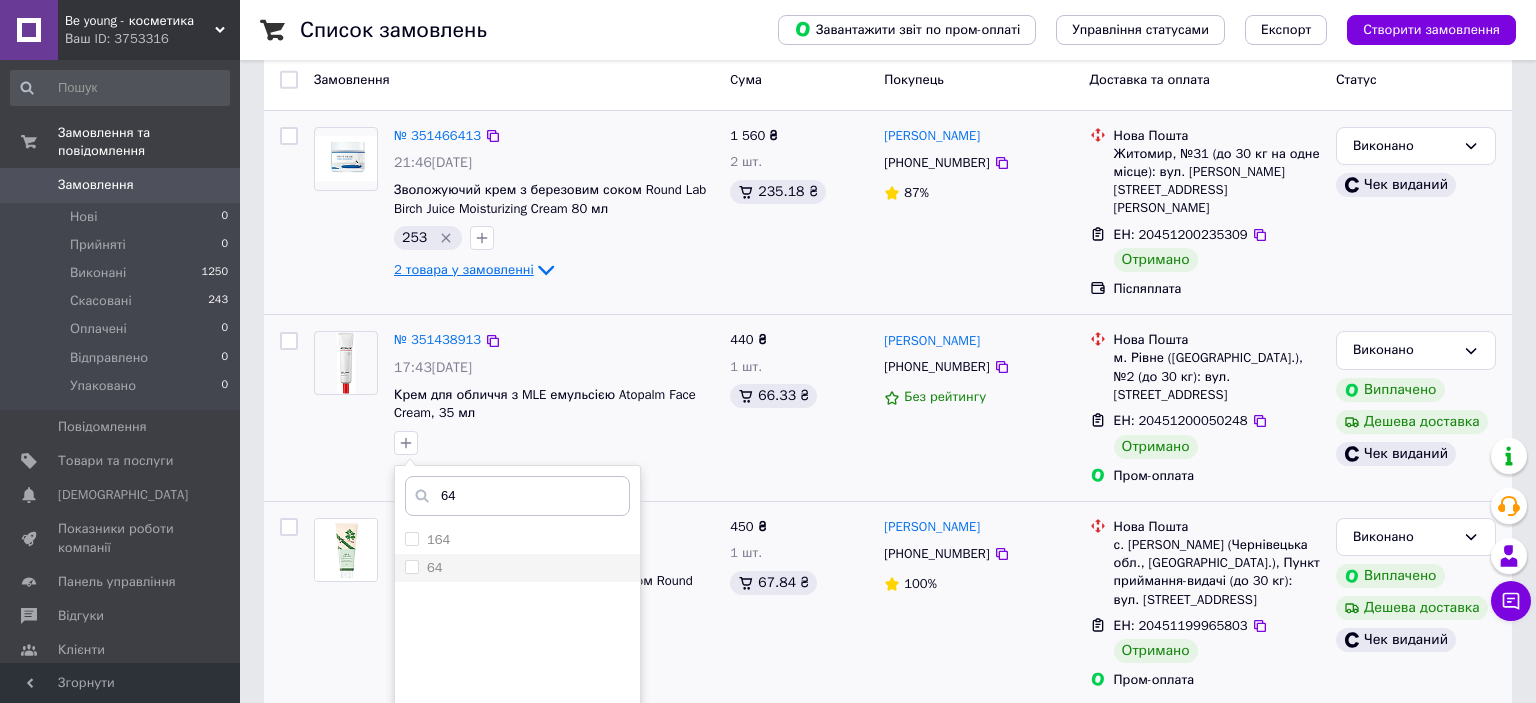 type on "64" 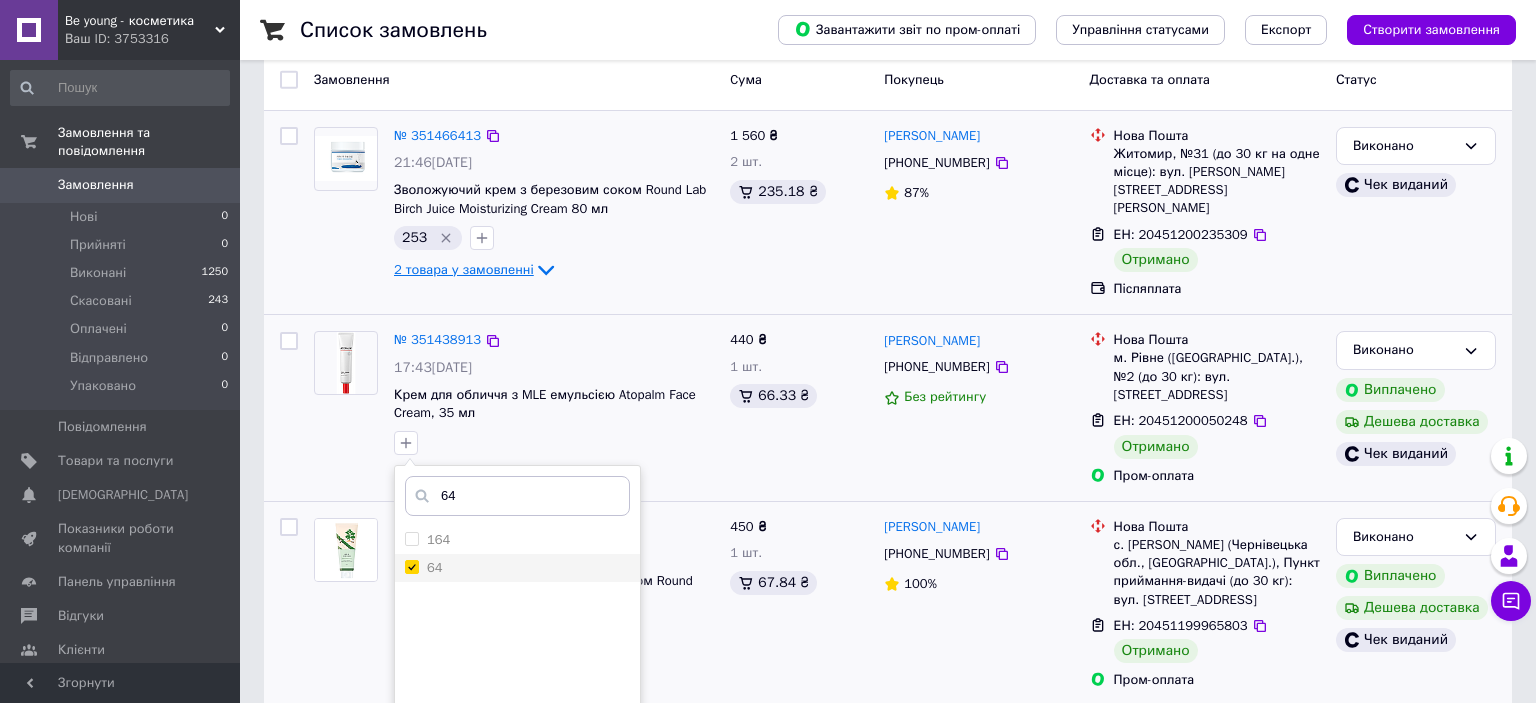 checkbox on "true" 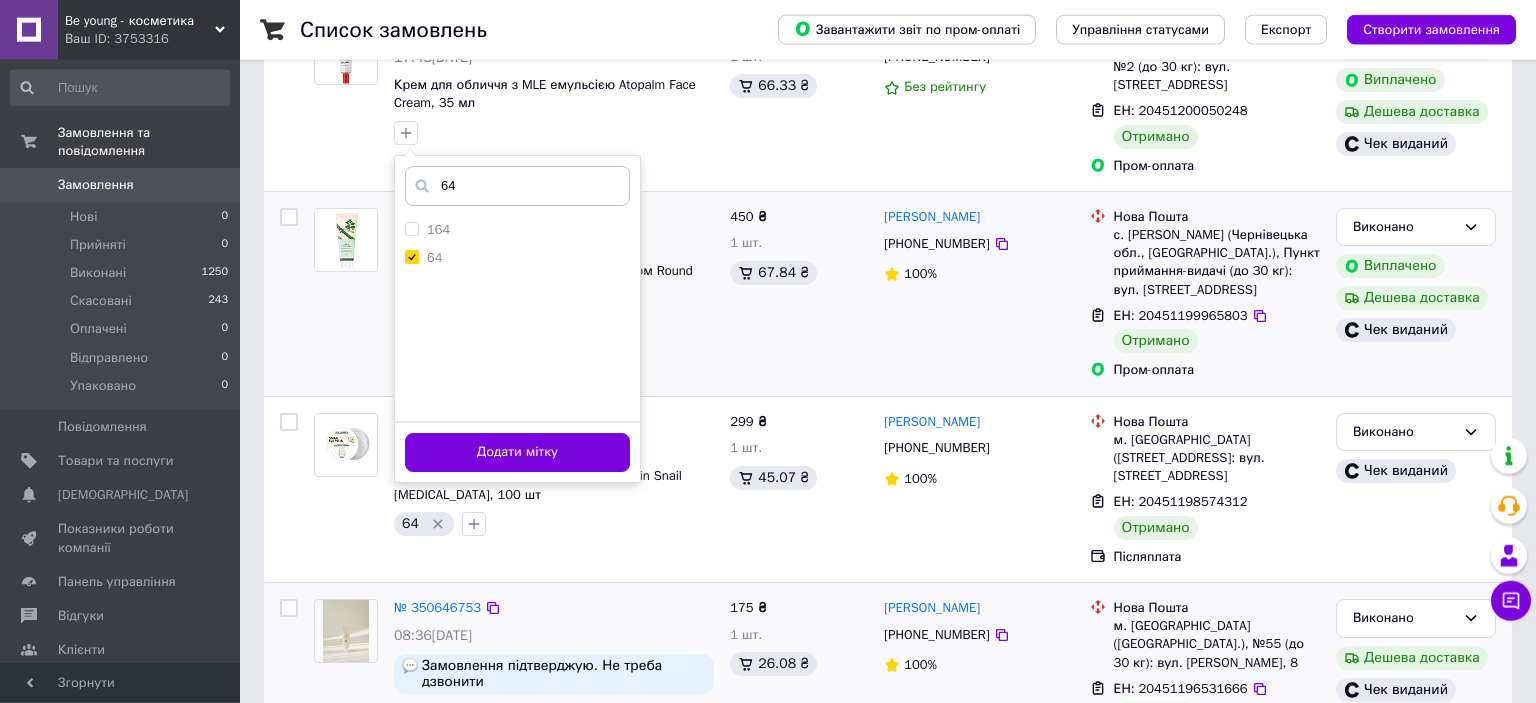 scroll, scrollTop: 422, scrollLeft: 0, axis: vertical 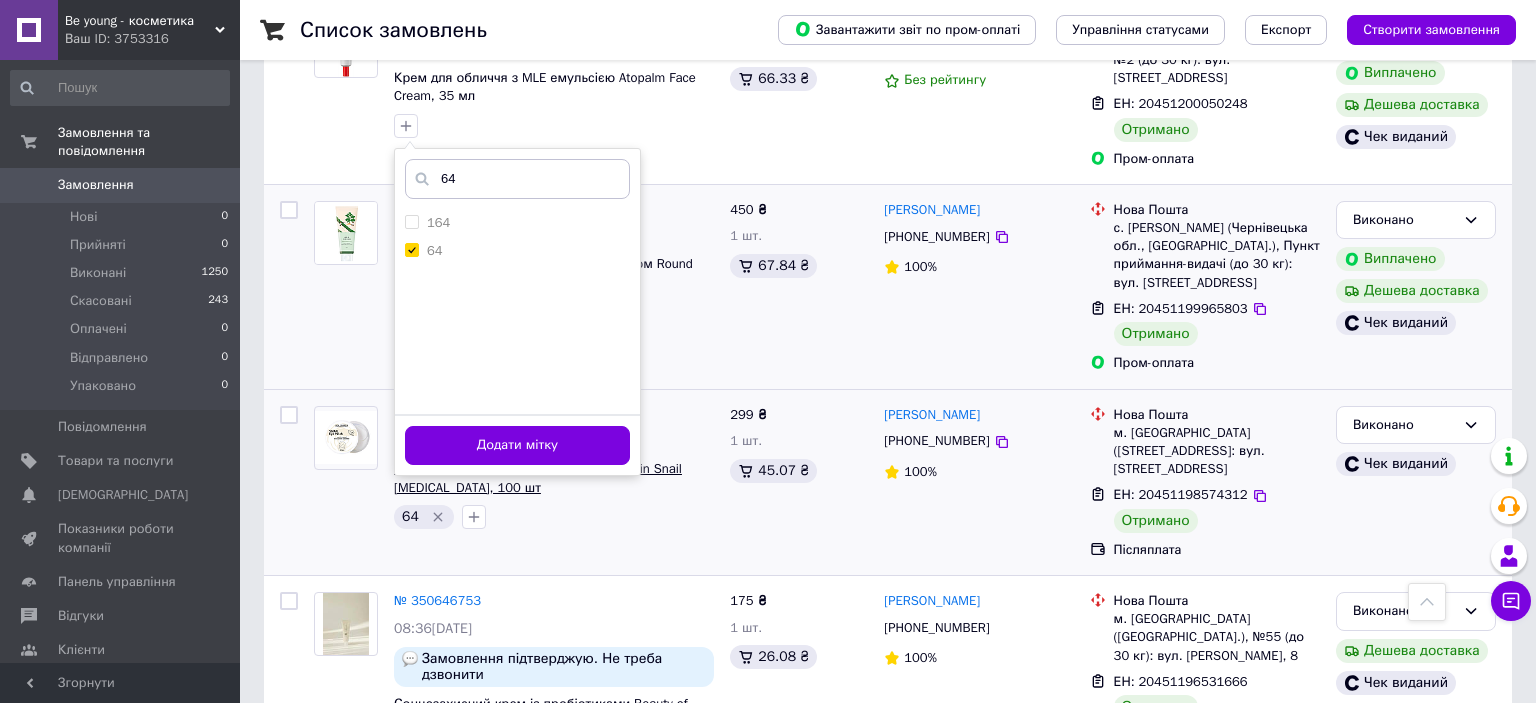 click on "Додати мітку" at bounding box center [517, 445] 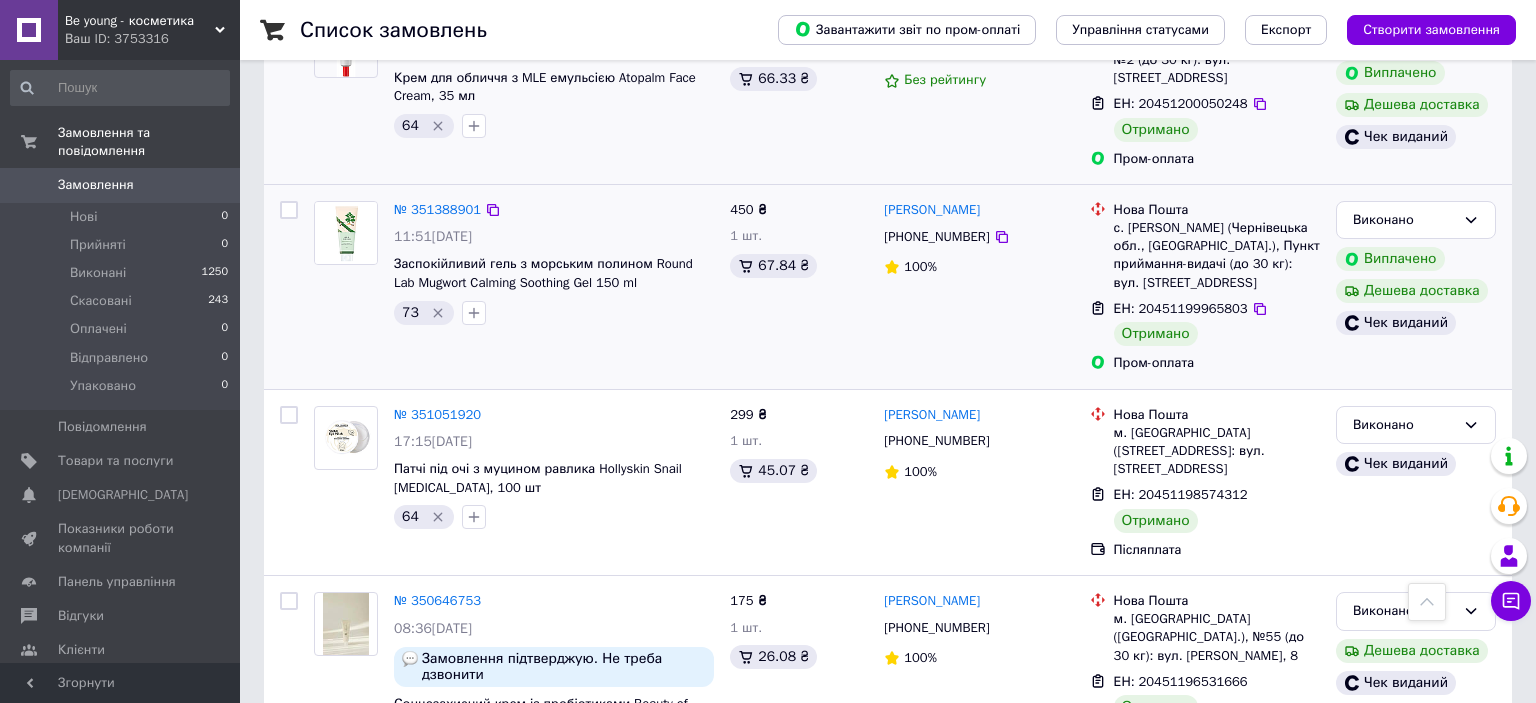 scroll, scrollTop: 0, scrollLeft: 0, axis: both 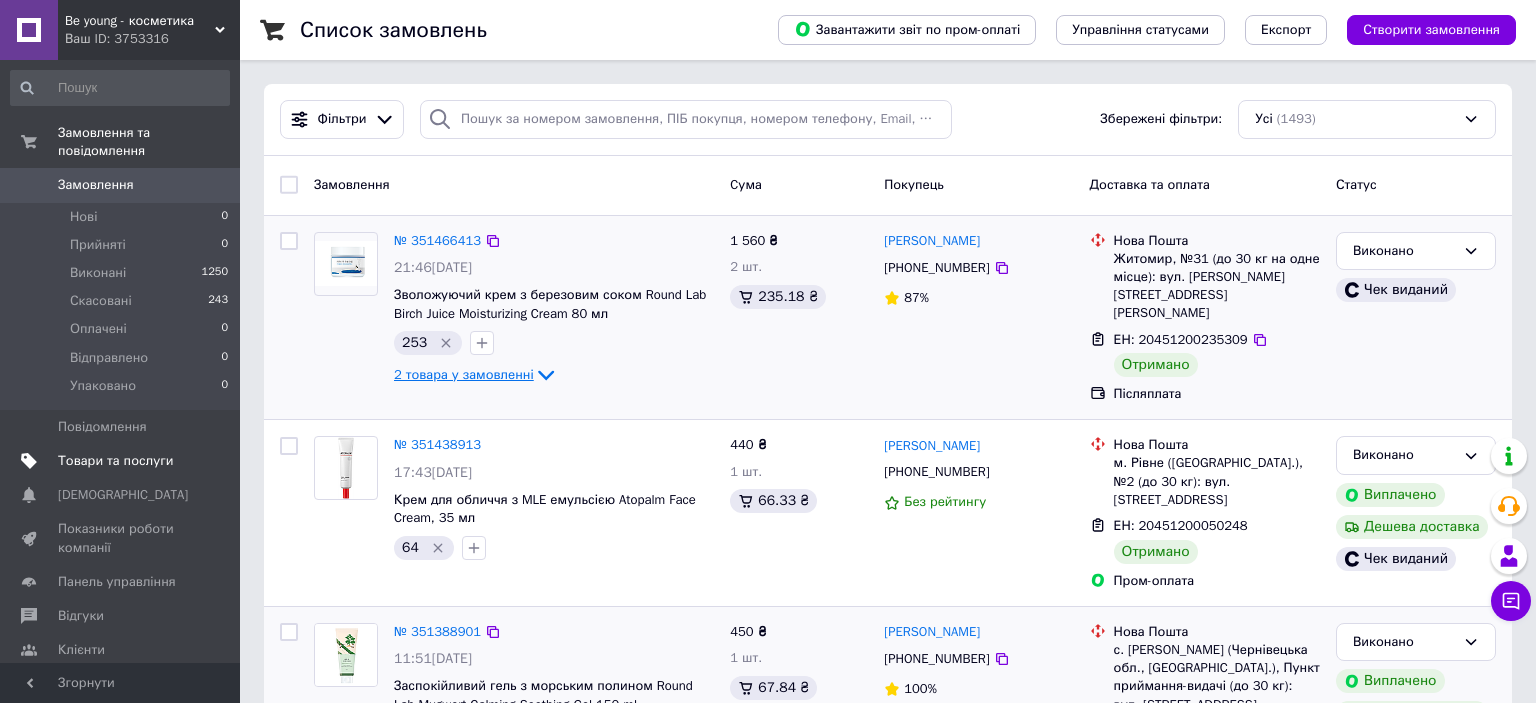 click on "Товари та послуги" at bounding box center [115, 461] 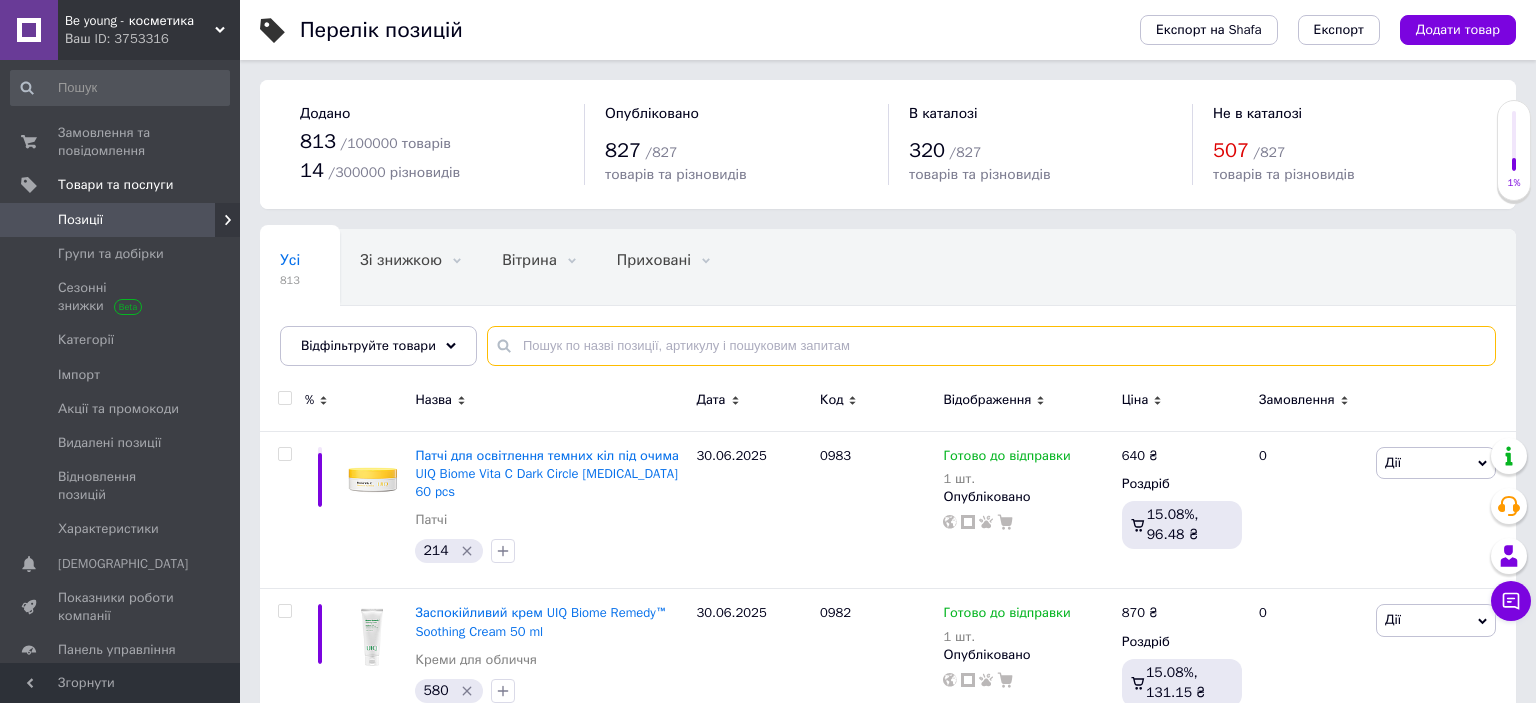 click at bounding box center [991, 346] 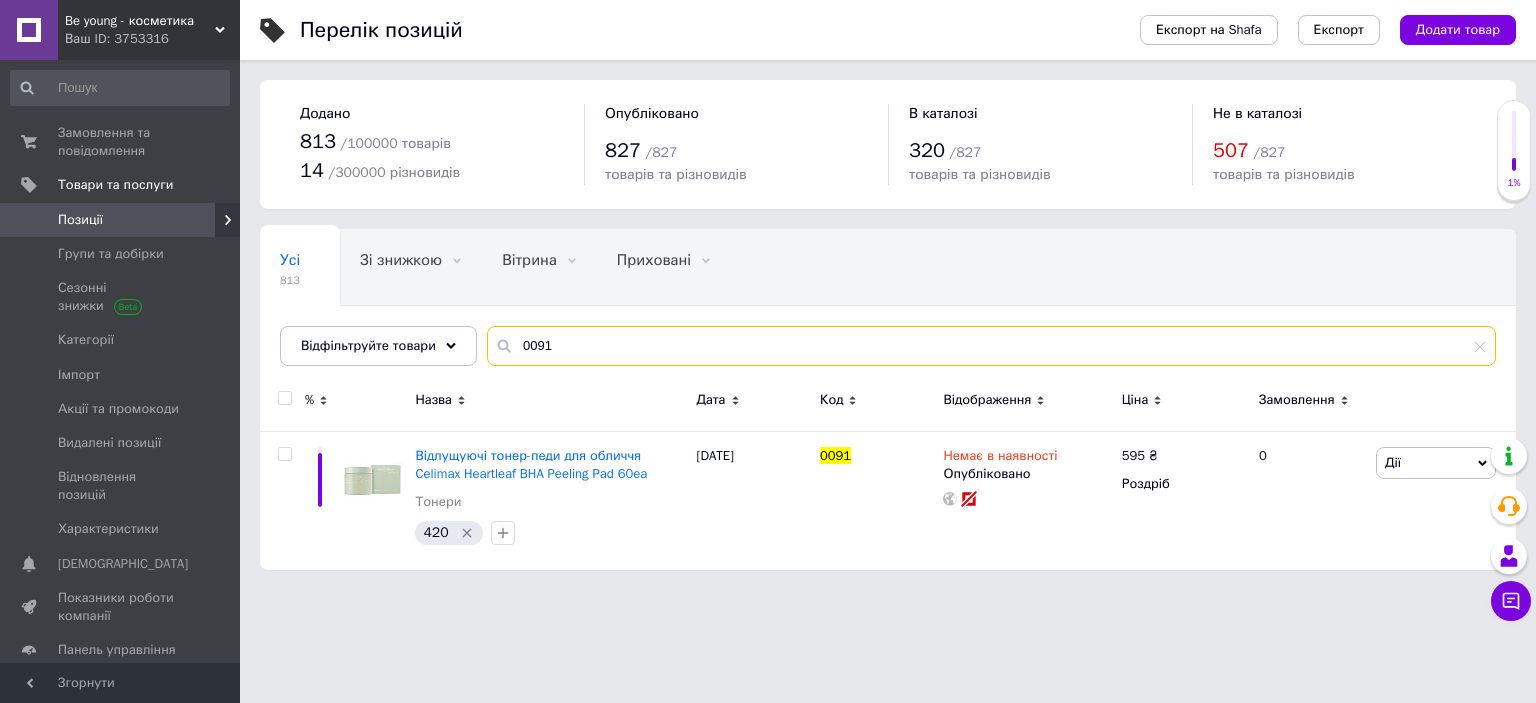 type on "0091" 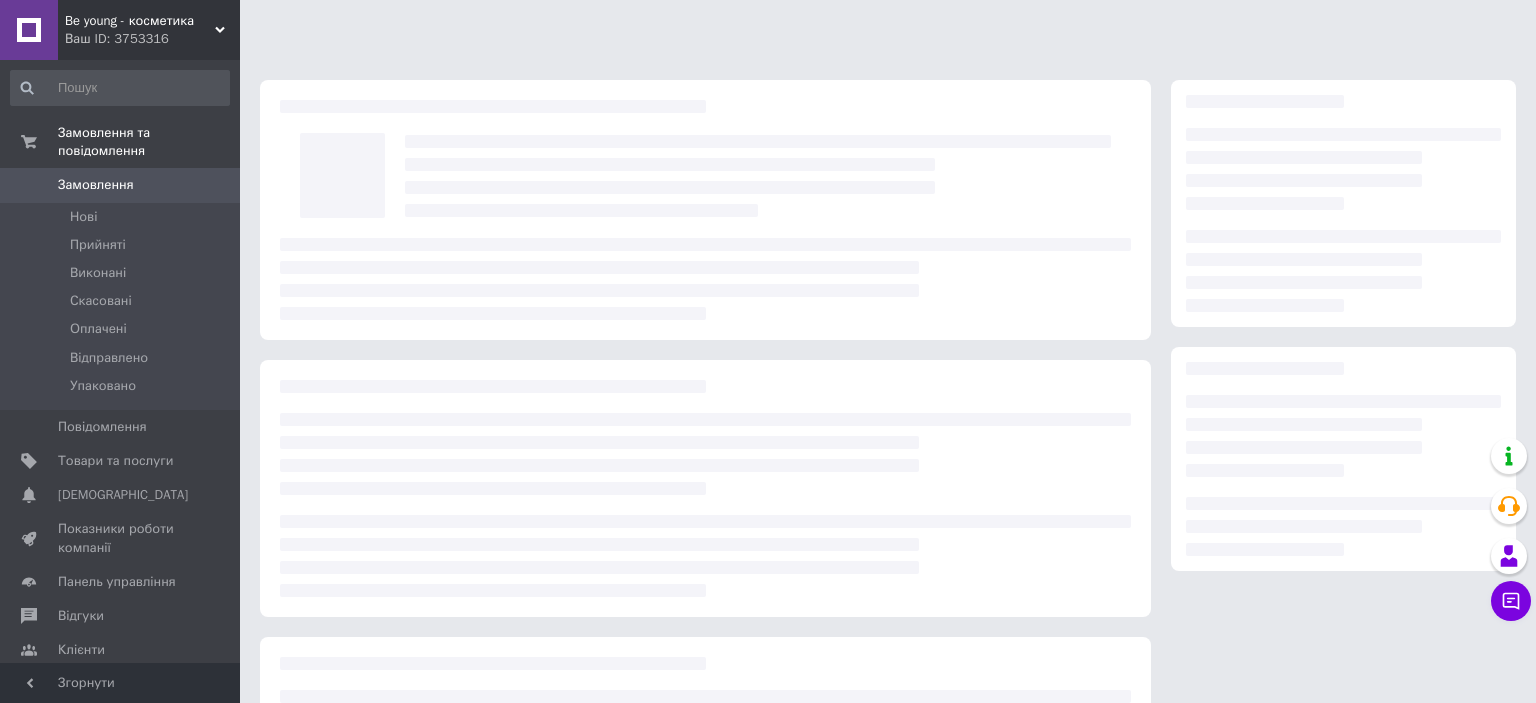 scroll, scrollTop: 0, scrollLeft: 0, axis: both 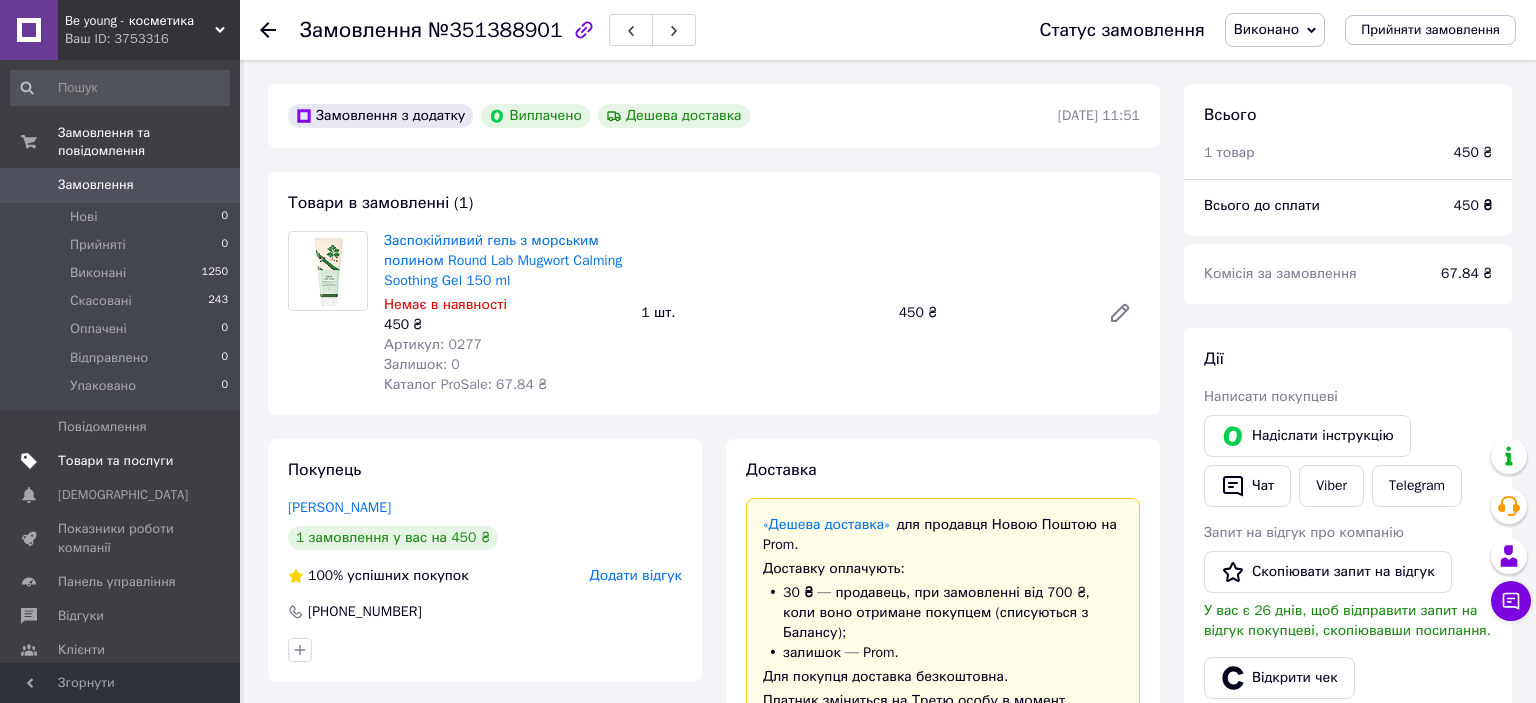 click on "Товари та послуги" at bounding box center (115, 461) 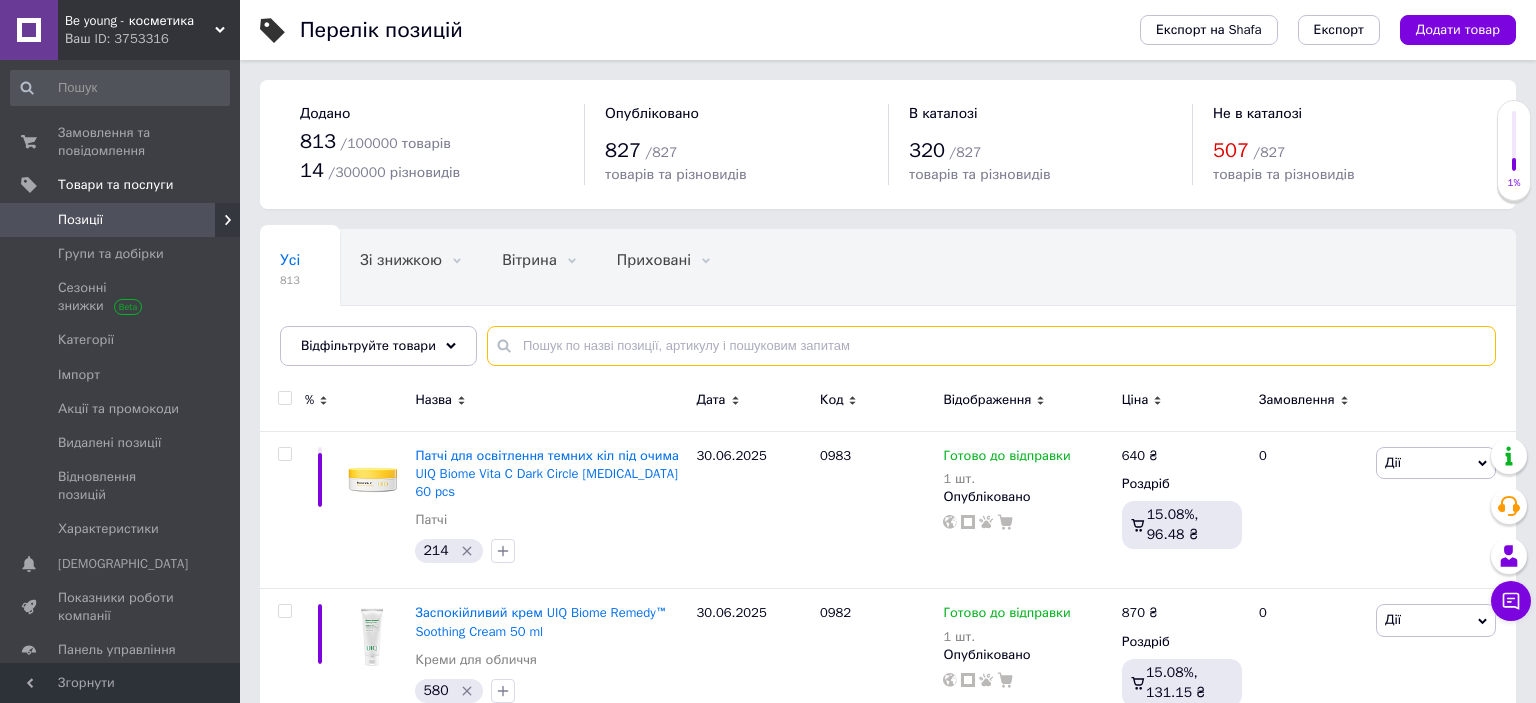 click at bounding box center [991, 346] 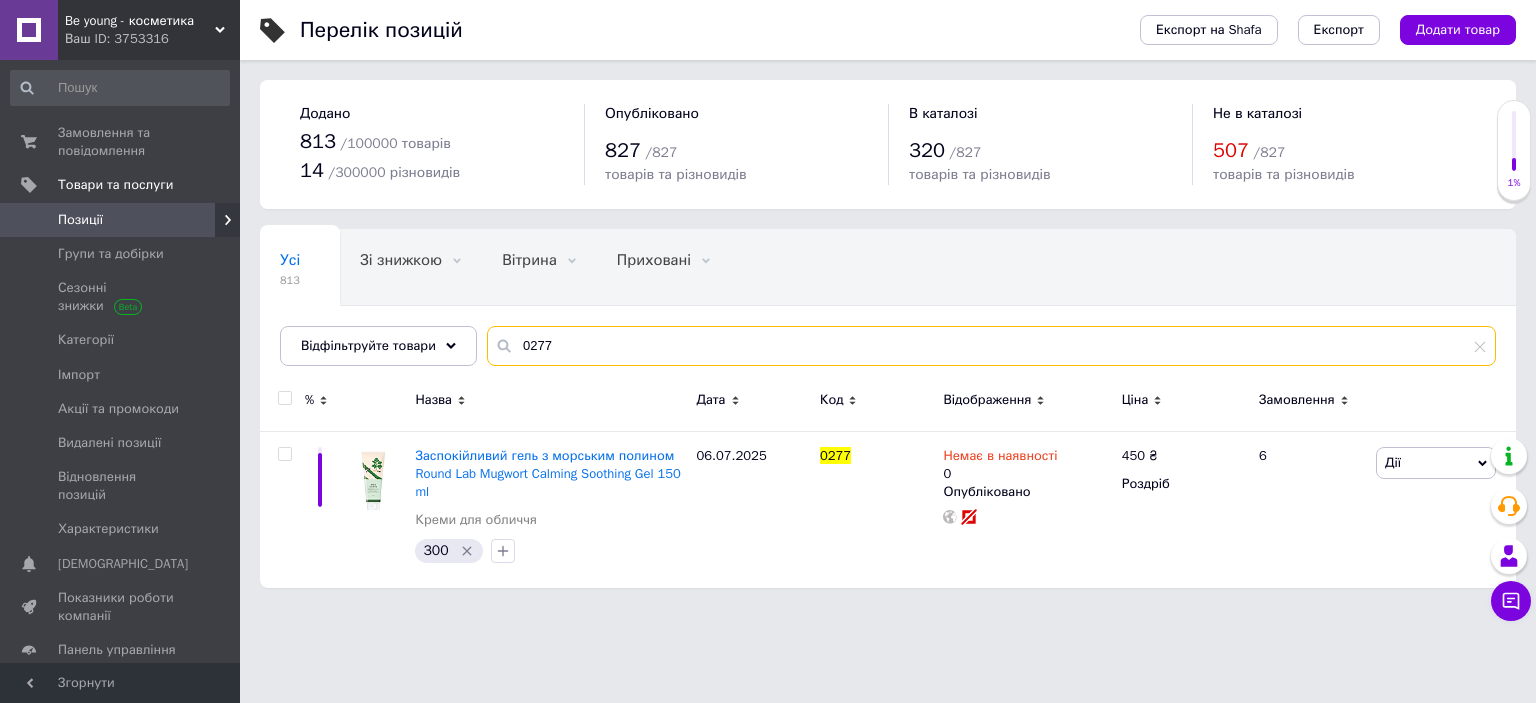 type on "0277" 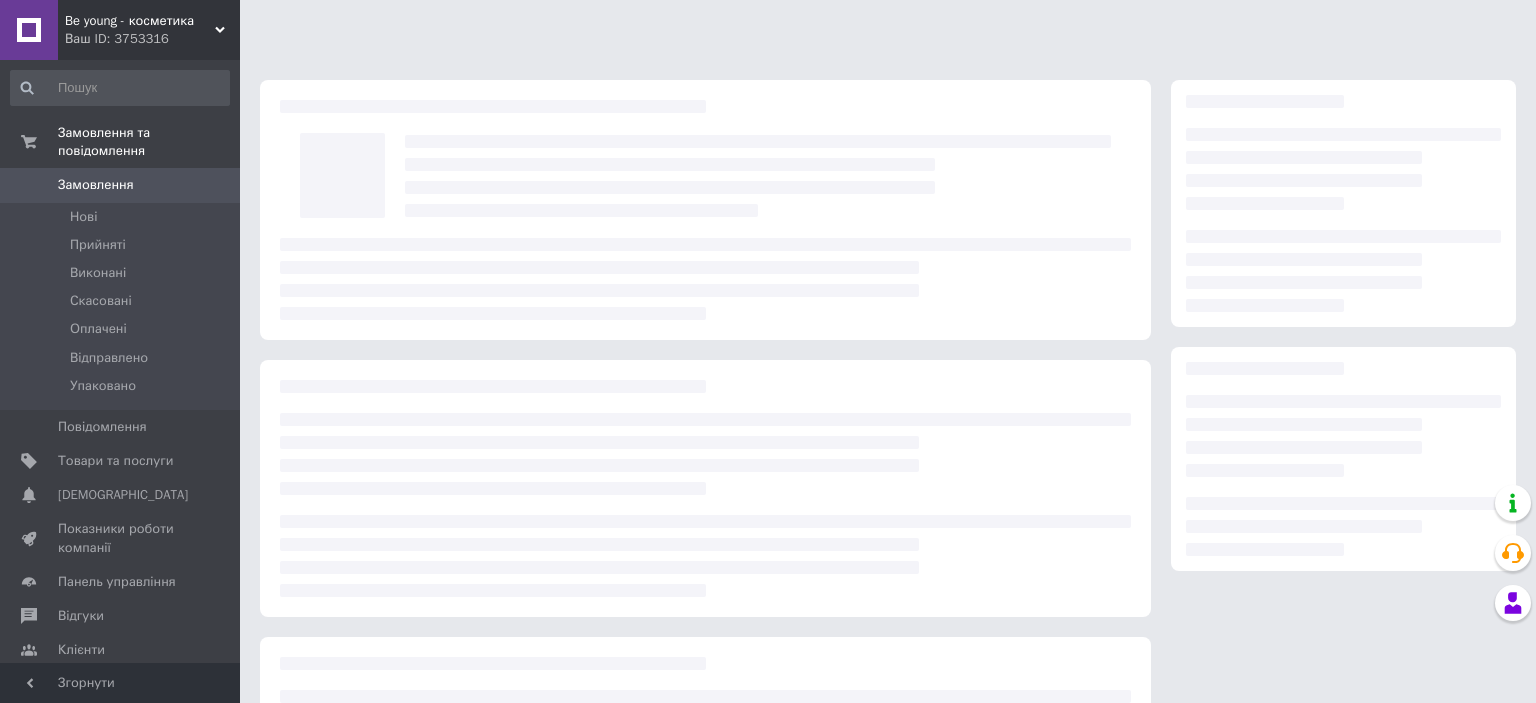 scroll, scrollTop: 0, scrollLeft: 0, axis: both 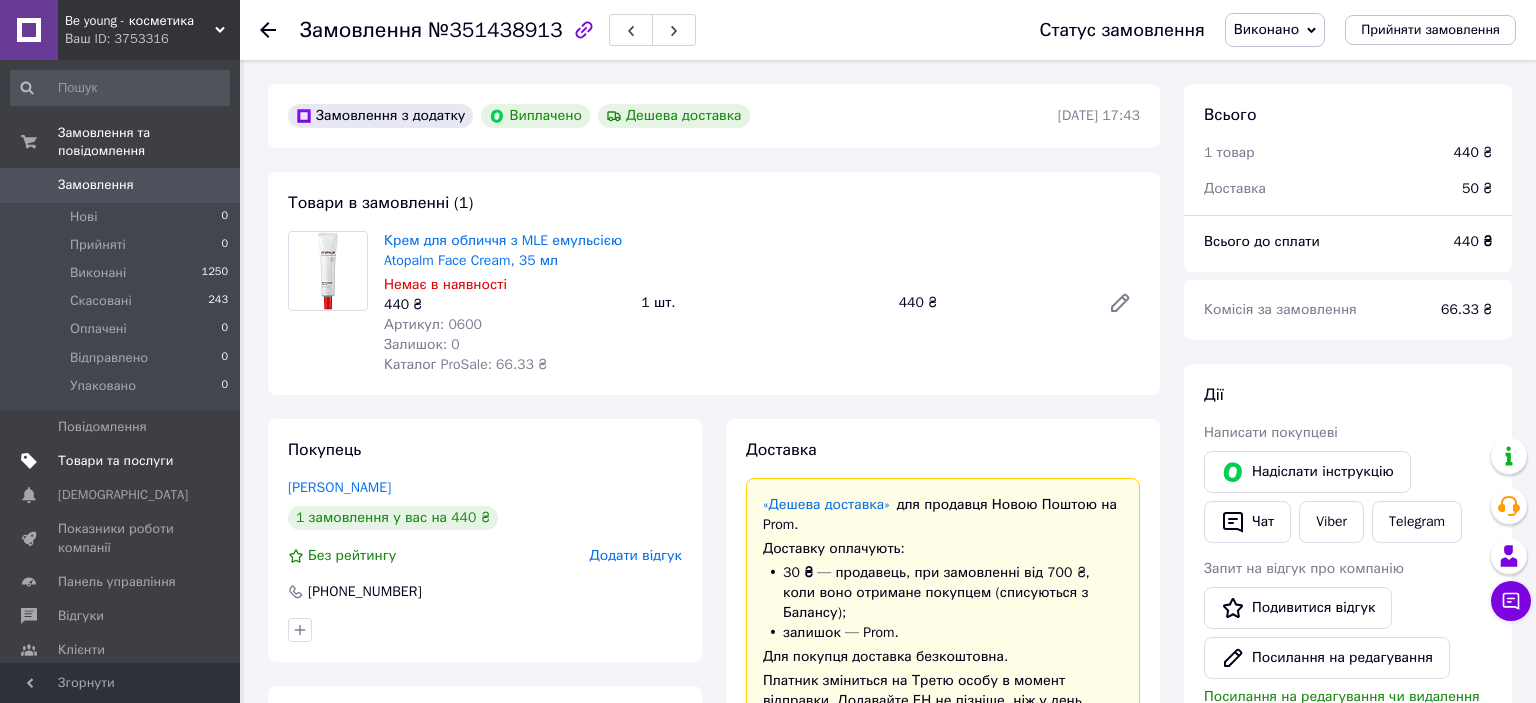 click on "Товари та послуги" at bounding box center [115, 461] 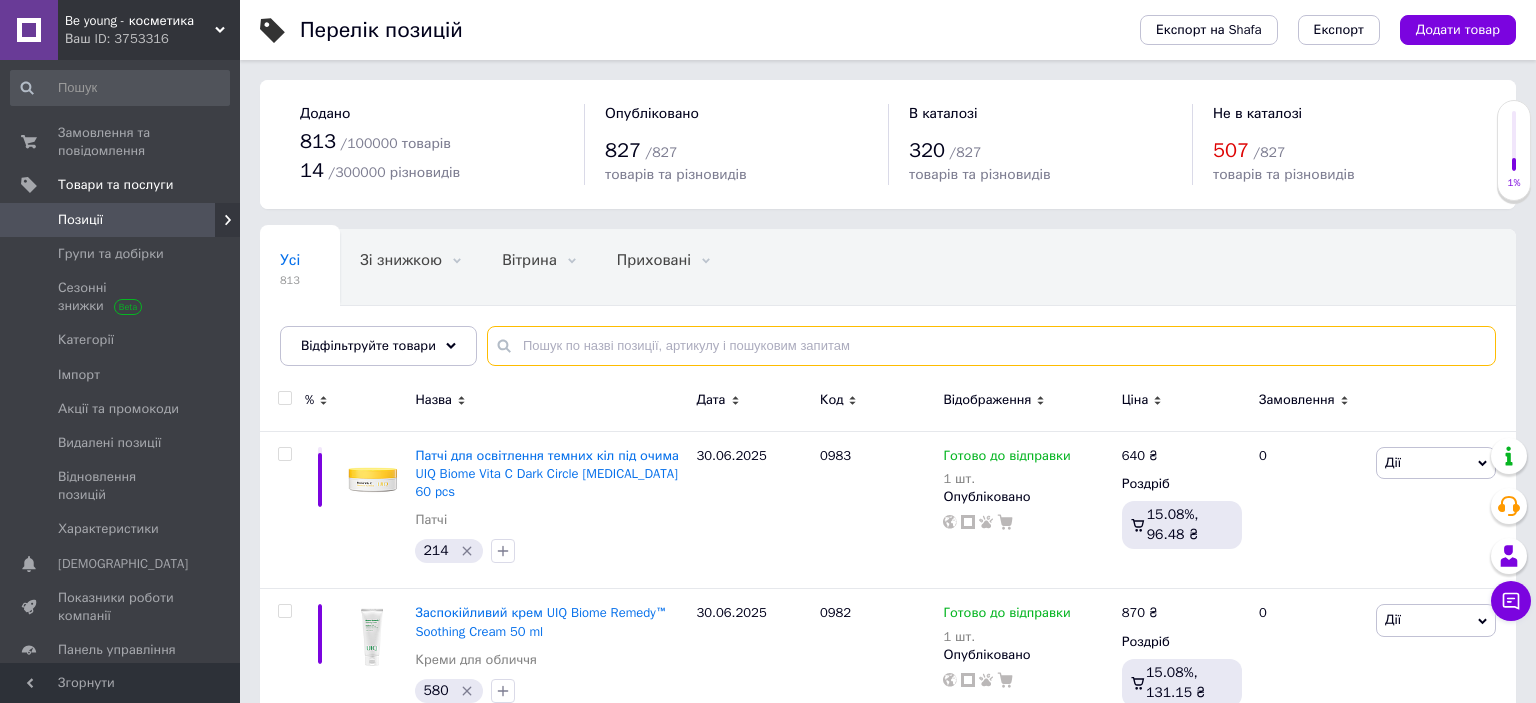 click at bounding box center (991, 346) 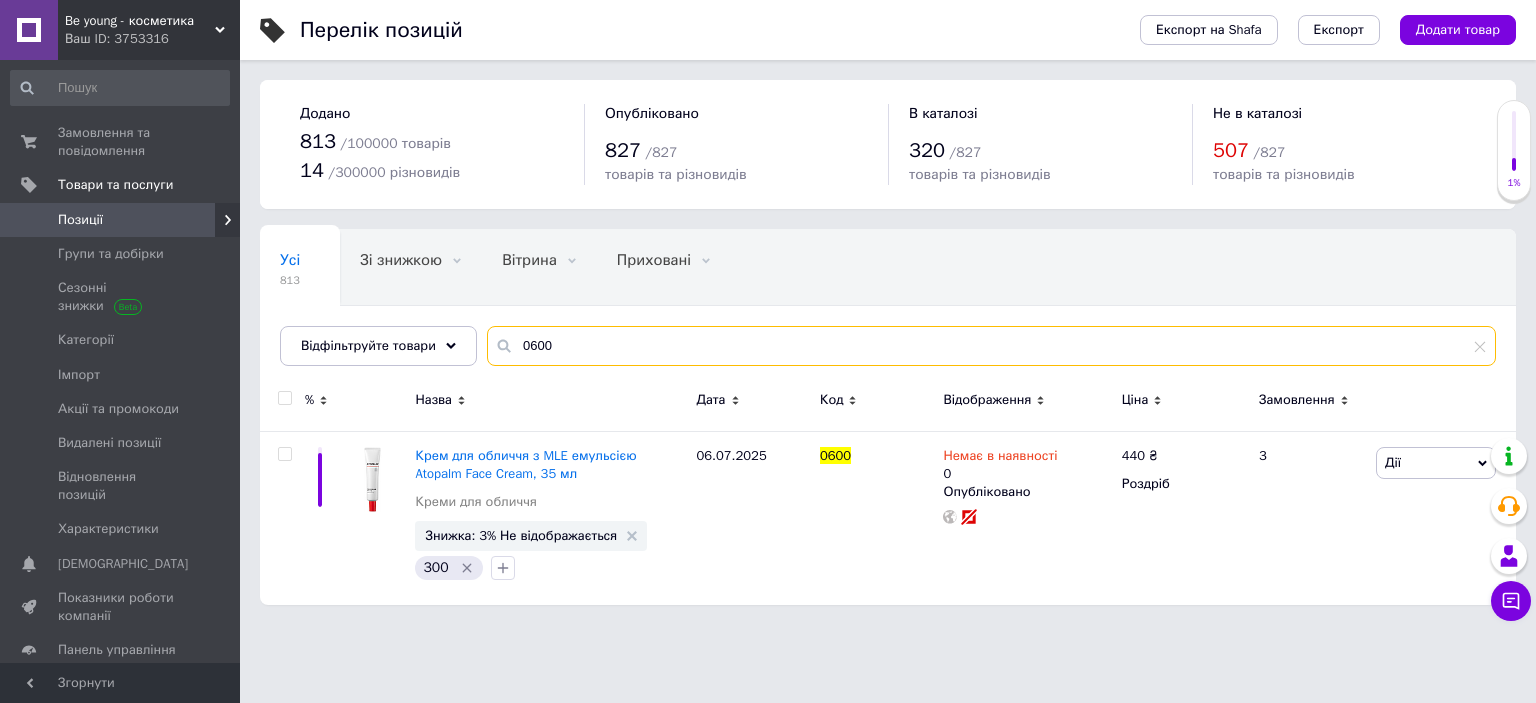 type on "0600" 